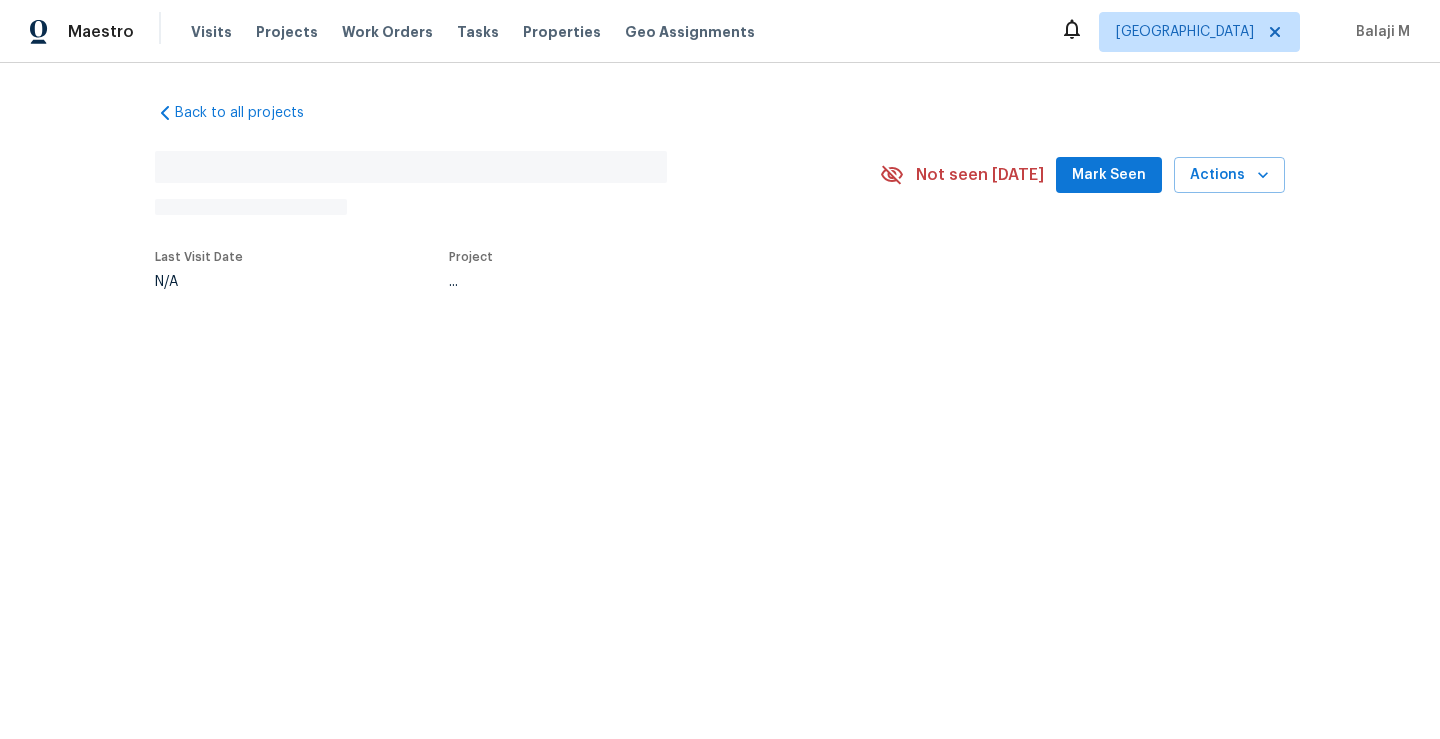 scroll, scrollTop: 0, scrollLeft: 0, axis: both 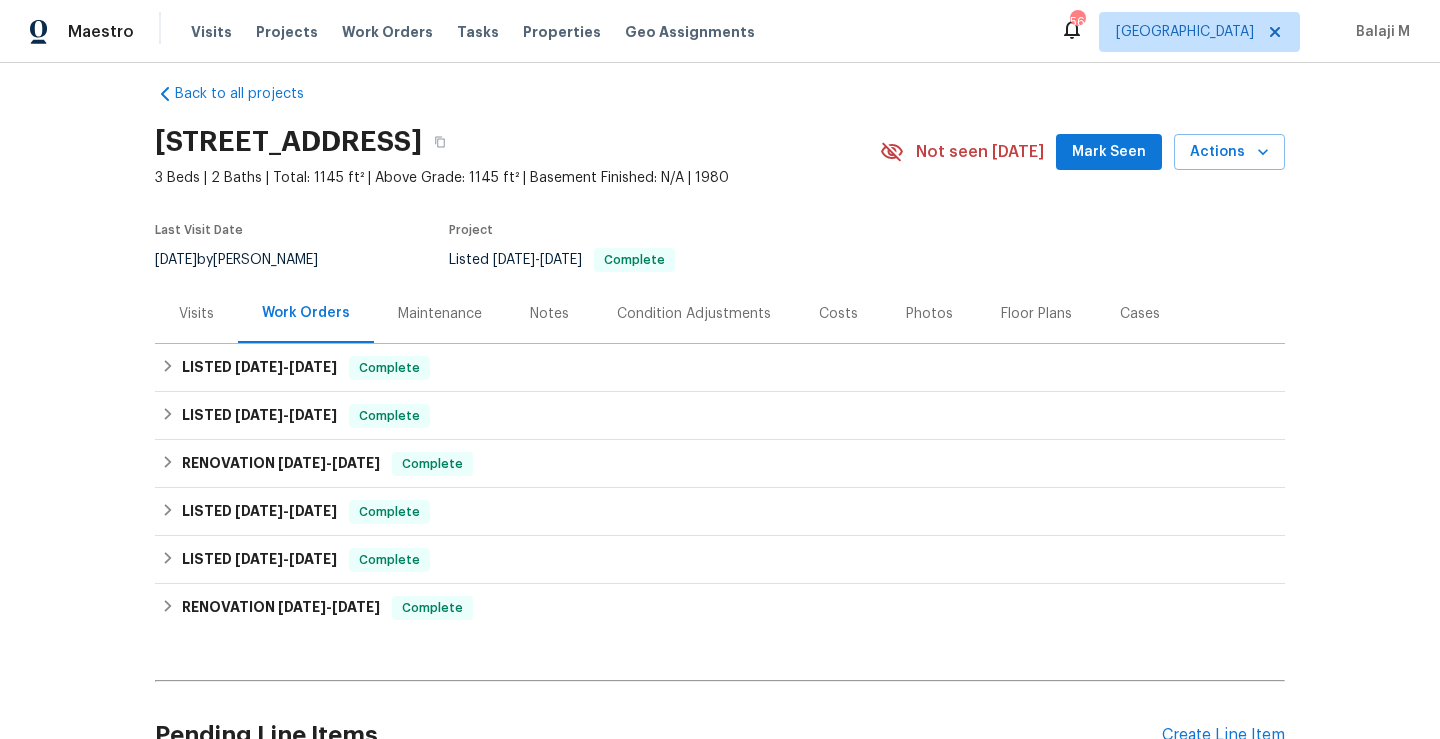 click on "Maintenance" at bounding box center (440, 313) 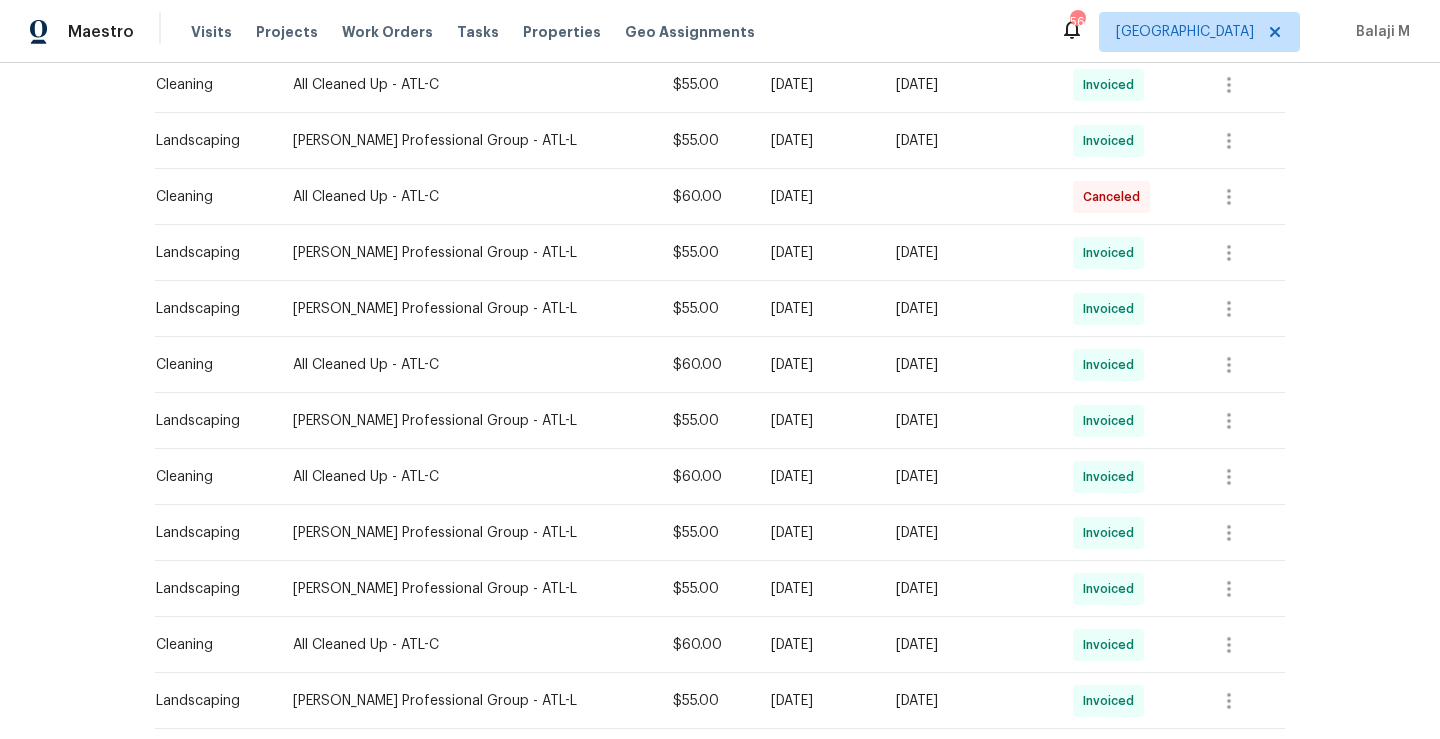 scroll, scrollTop: 675, scrollLeft: 0, axis: vertical 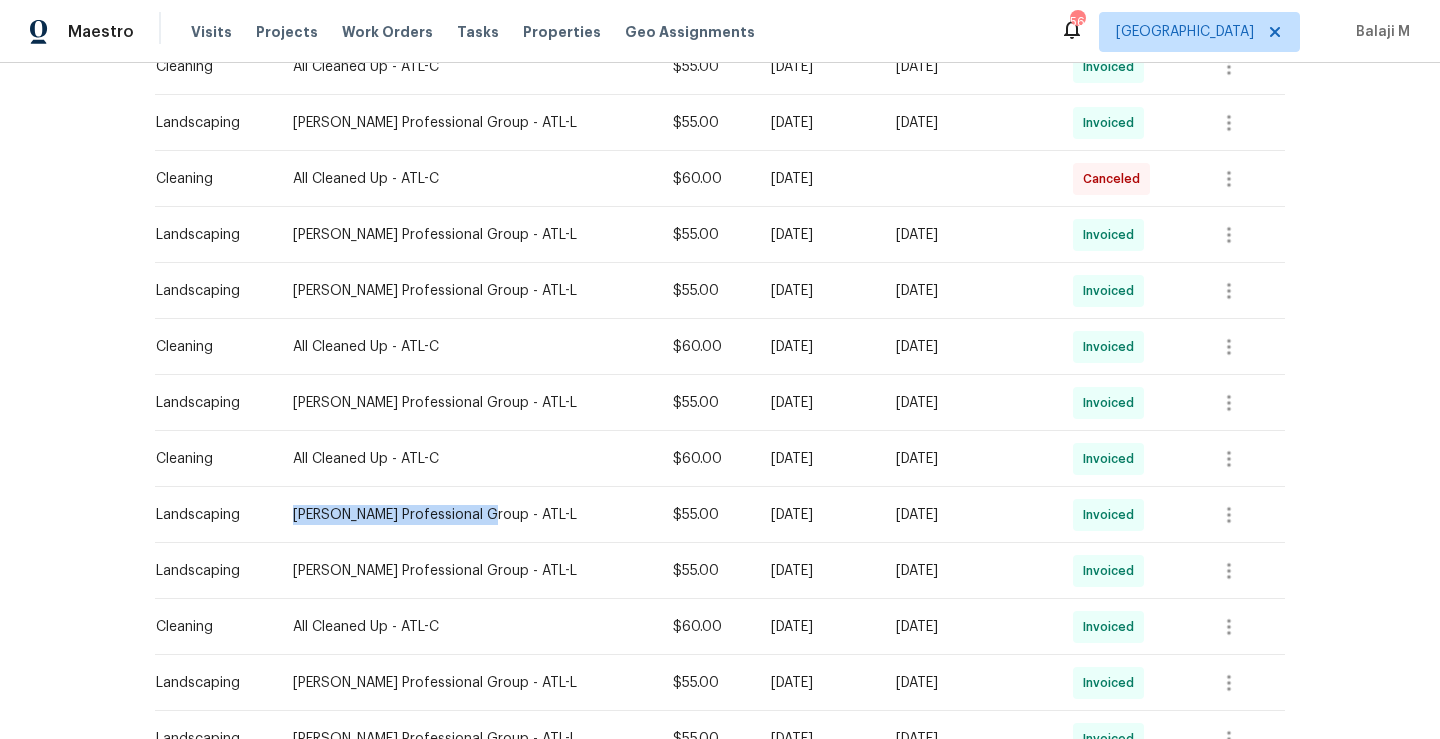 drag, startPoint x: 284, startPoint y: 512, endPoint x: 477, endPoint y: 512, distance: 193 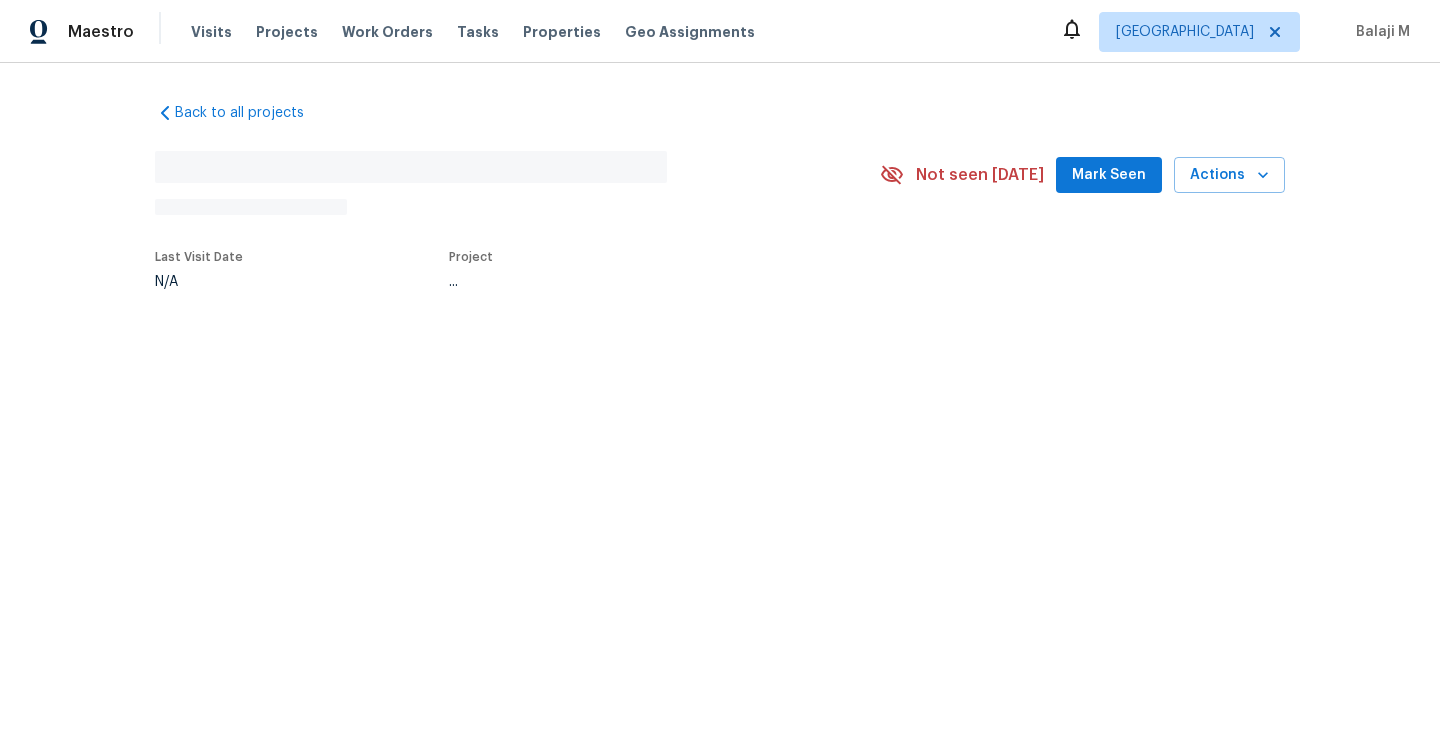 scroll, scrollTop: 0, scrollLeft: 0, axis: both 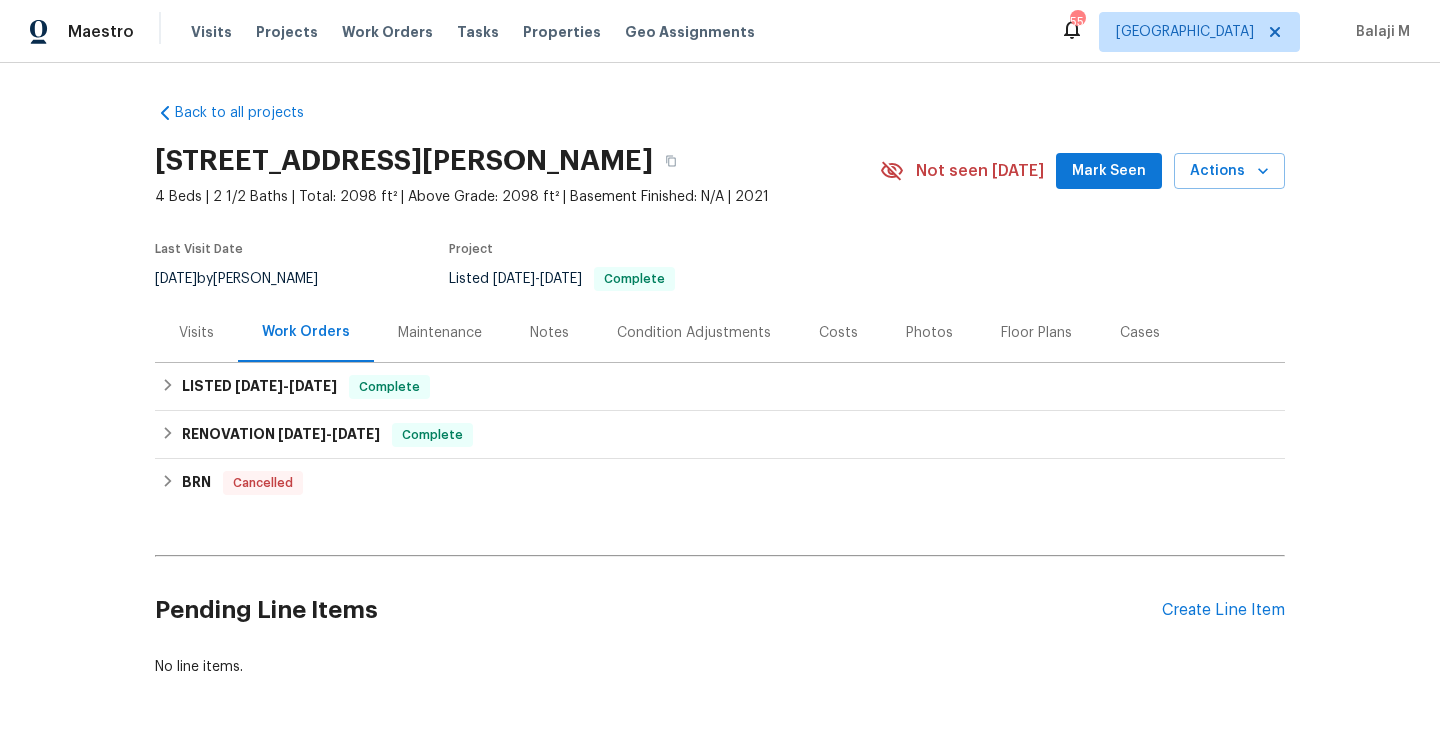 click on "540 Fieldwood Dr Unit A, Buda, TX 78610 4 Beds | 2 1/2 Baths | Total: 2098 ft² | Above Grade: 2098 ft² | Basement Finished: N/A | 2021 Not seen today Mark Seen Actions Last Visit Date 7/3/2025  by  Sheila Cooksey   Project Listed   6/24/2025  -  6/27/2025 Complete" at bounding box center [720, 219] 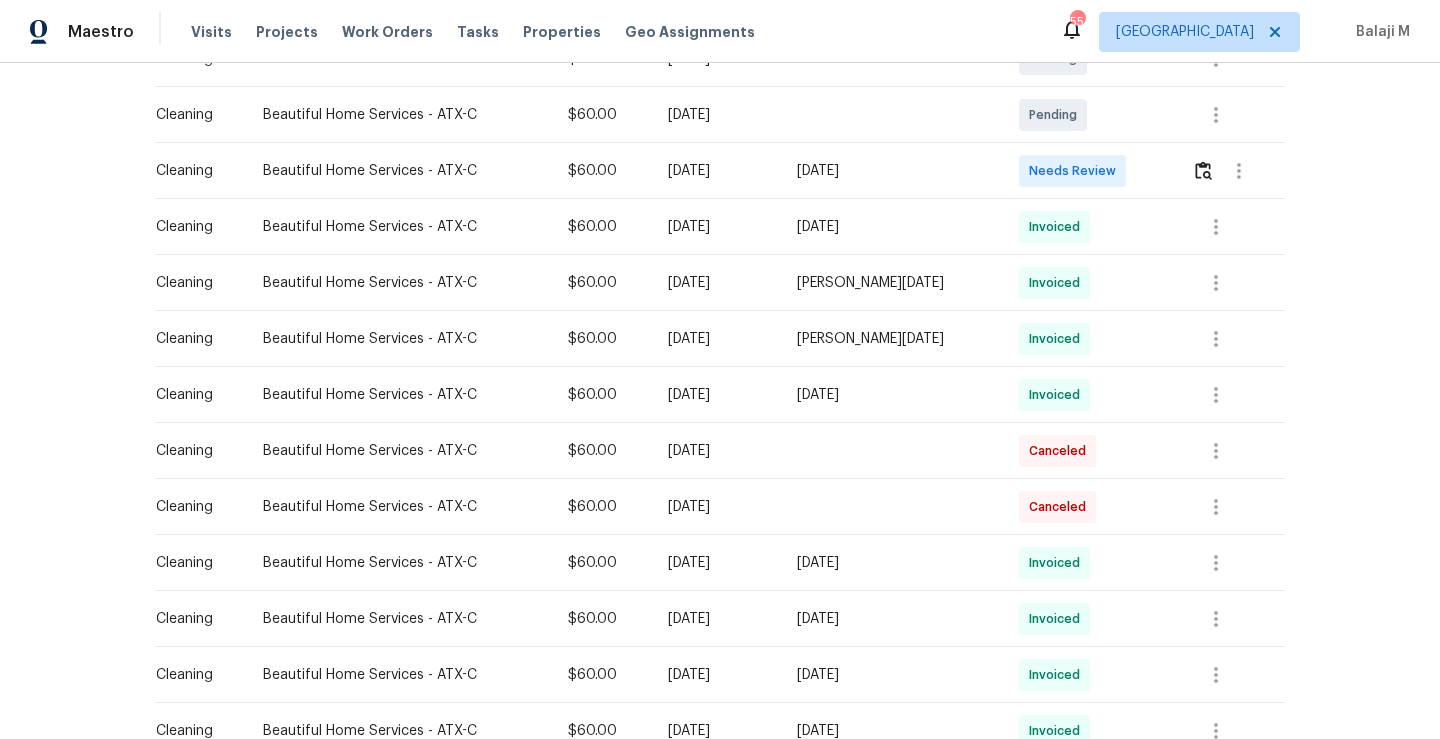 scroll, scrollTop: 457, scrollLeft: 0, axis: vertical 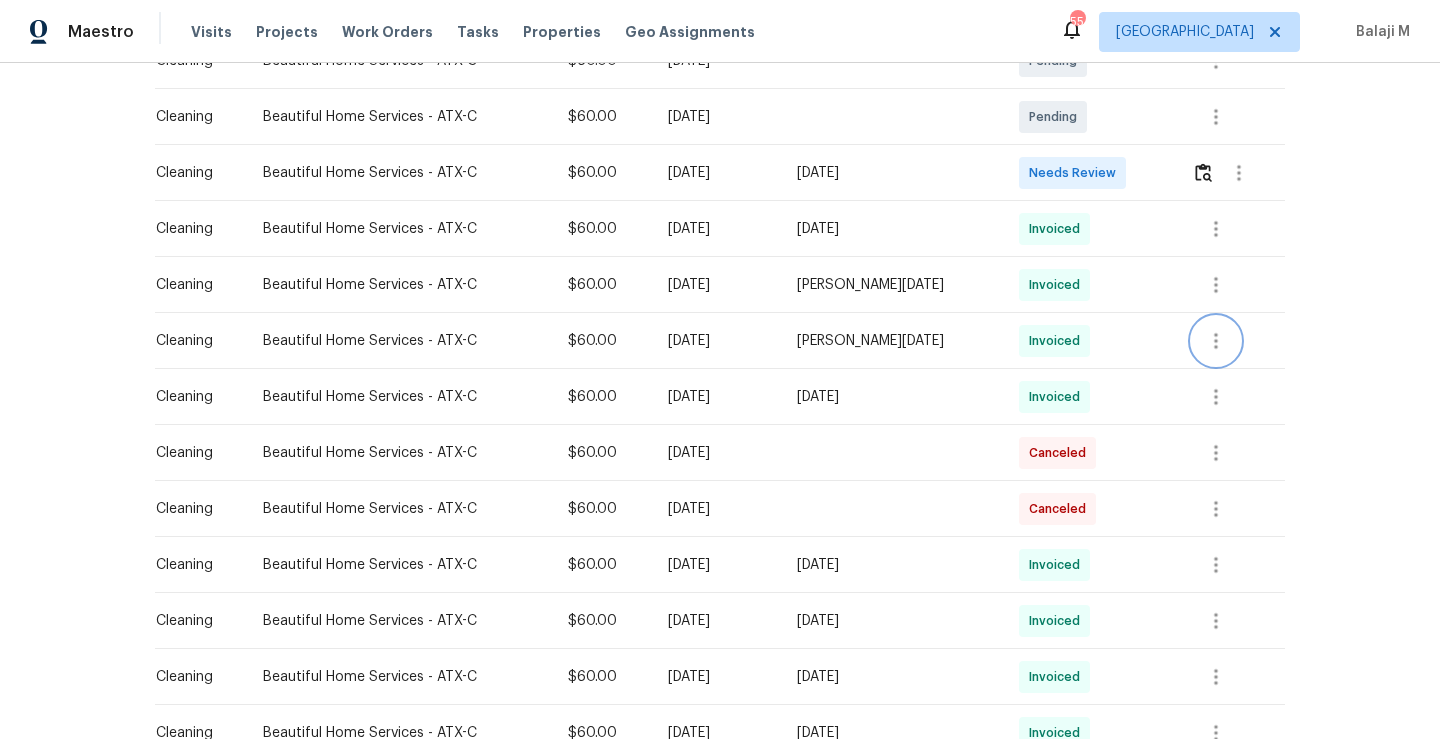 click at bounding box center (1216, 341) 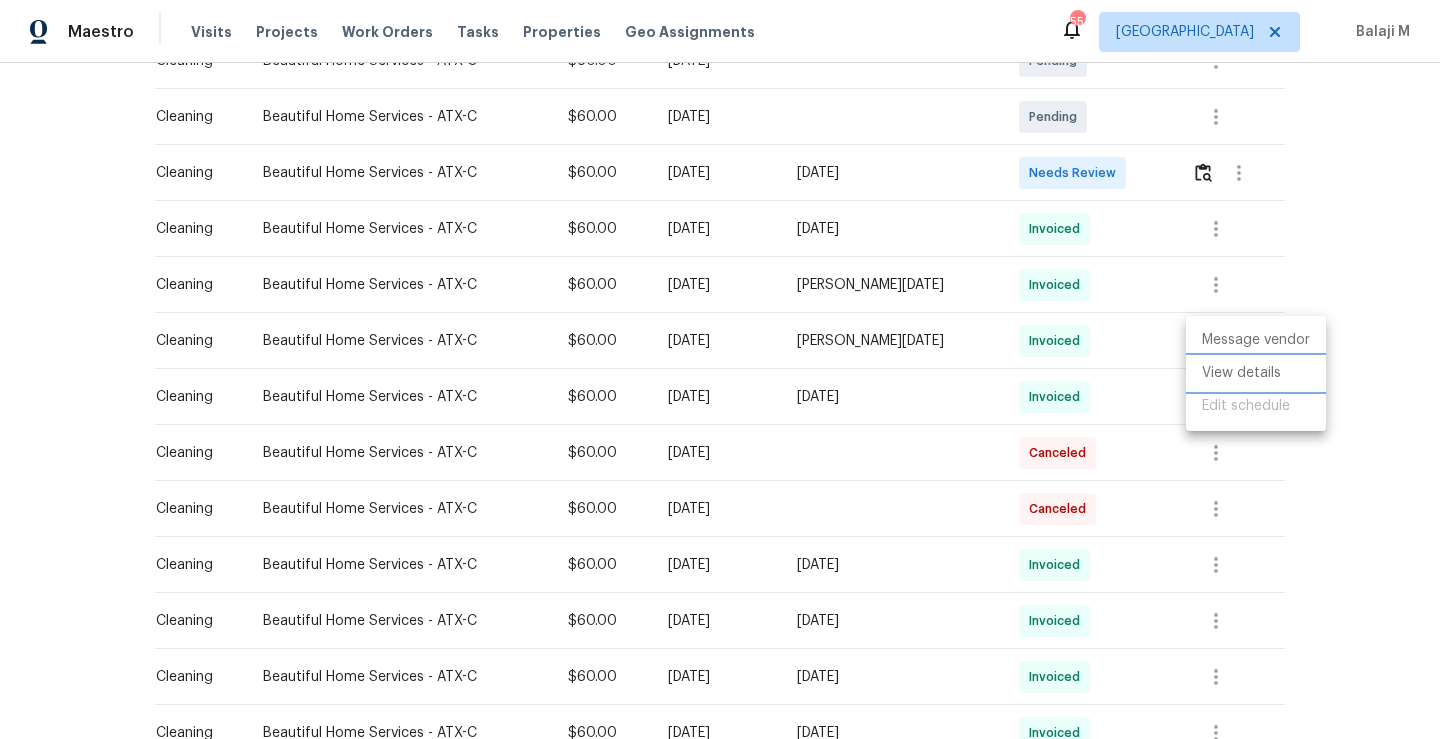click on "View details" at bounding box center [1256, 373] 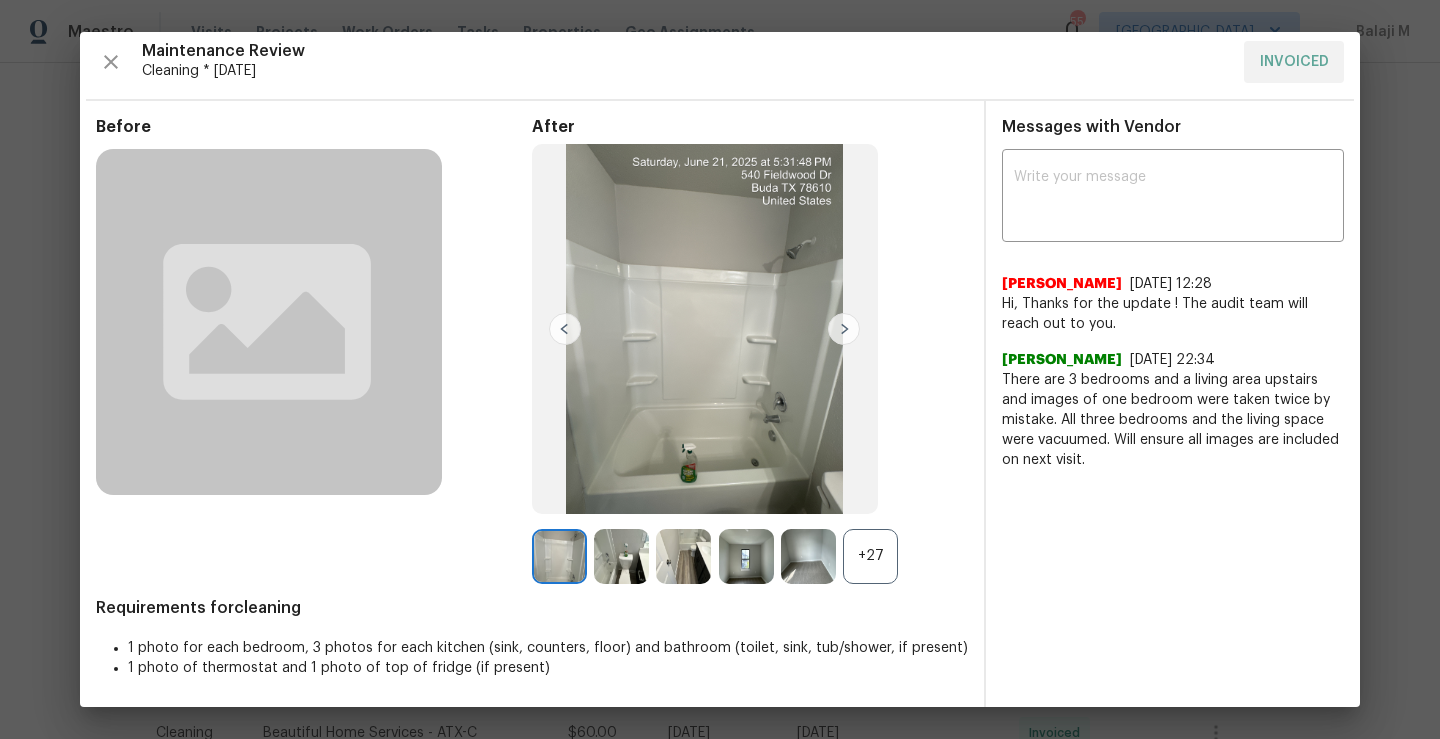 scroll, scrollTop: 0, scrollLeft: 0, axis: both 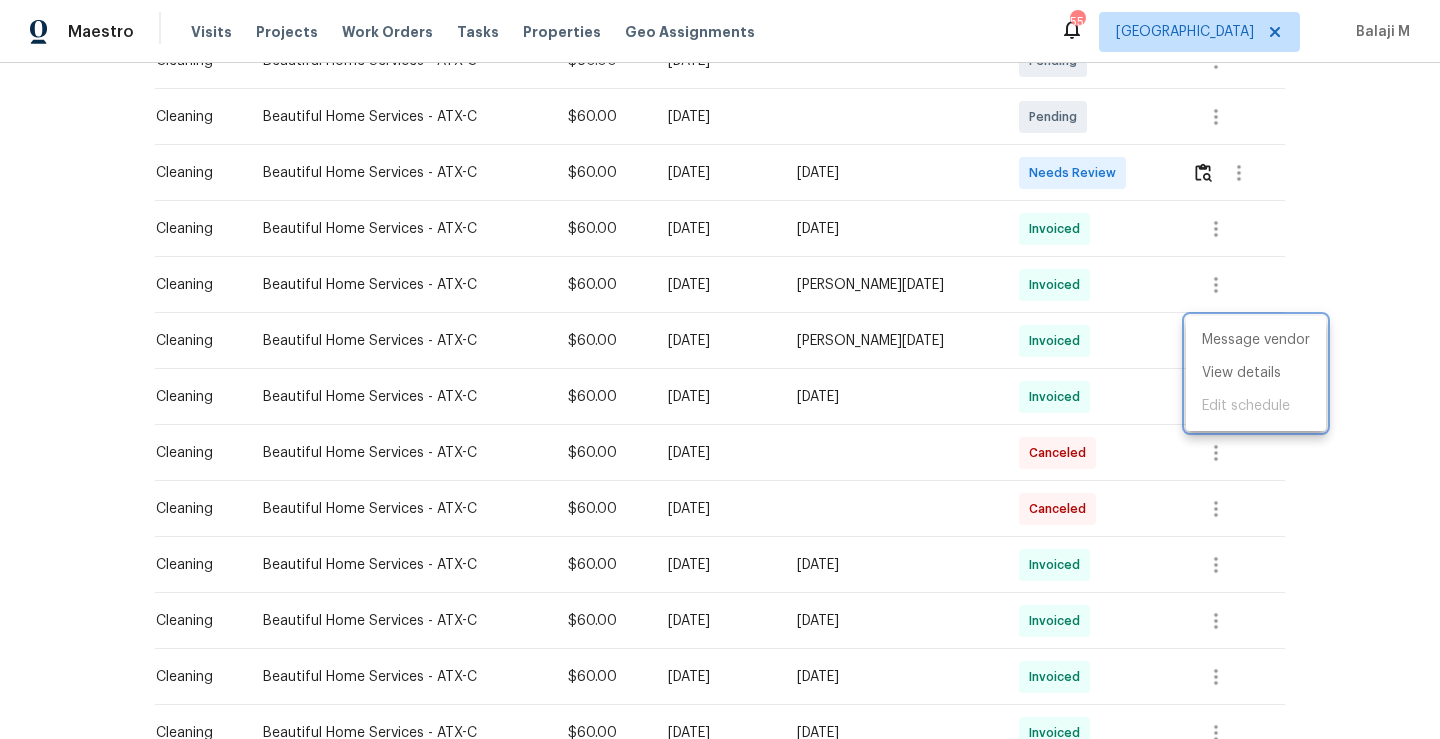 click at bounding box center [720, 369] 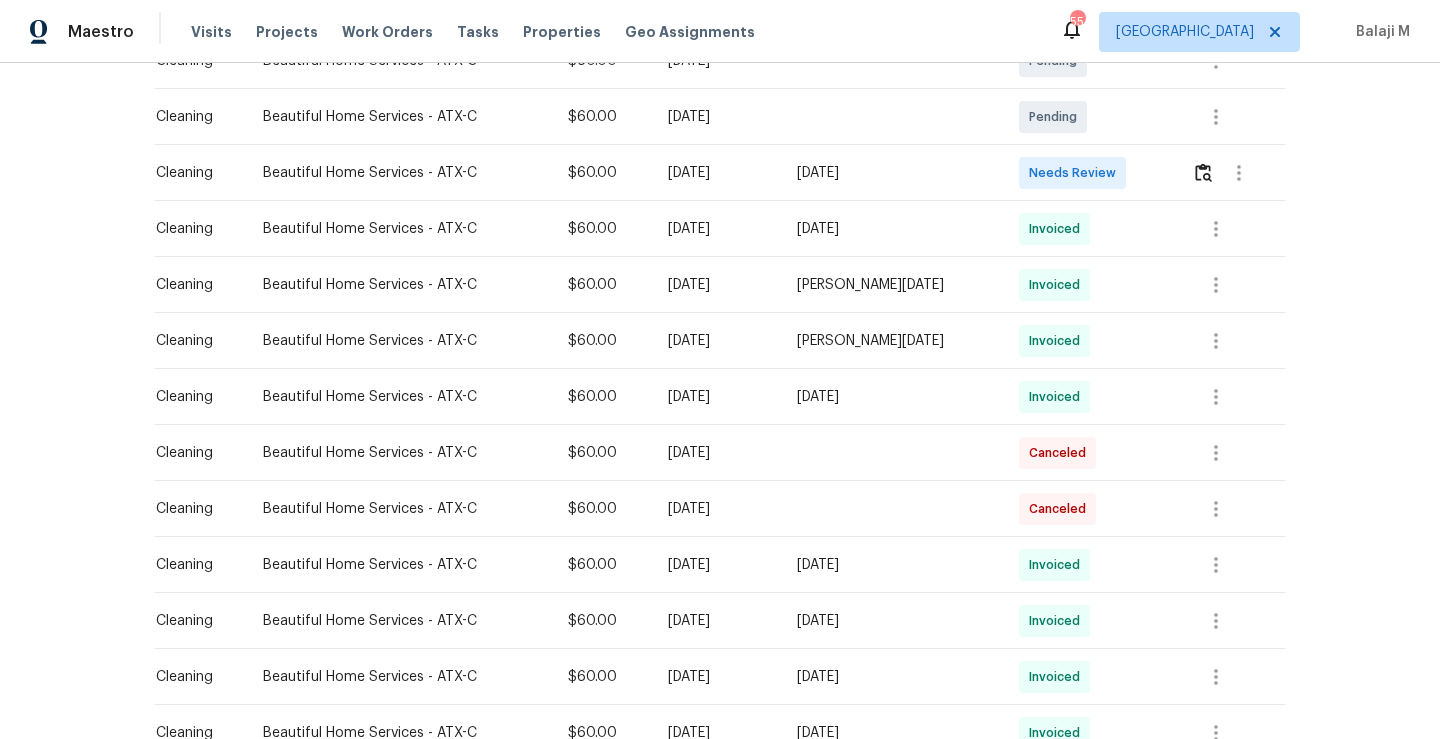 click on "Sun, Jun 22 2025" at bounding box center (892, 341) 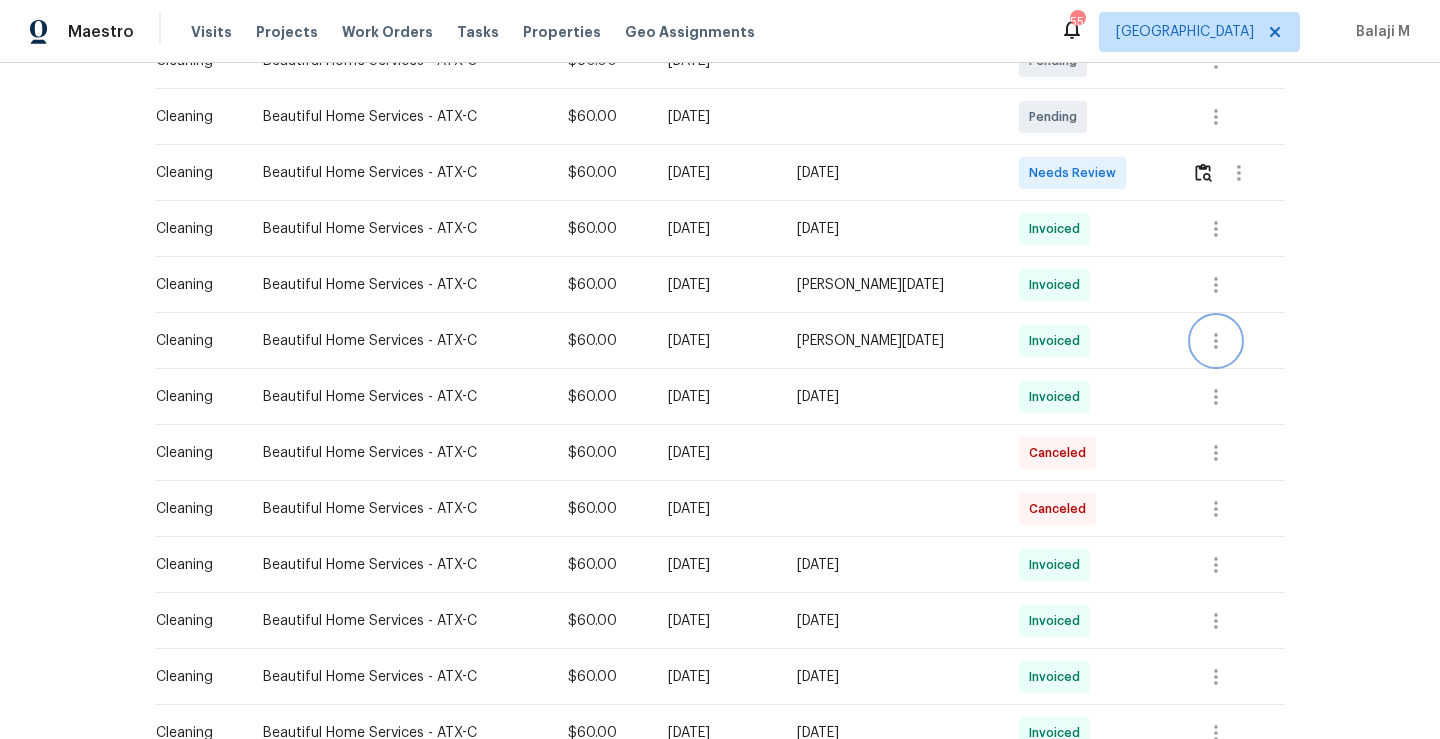click 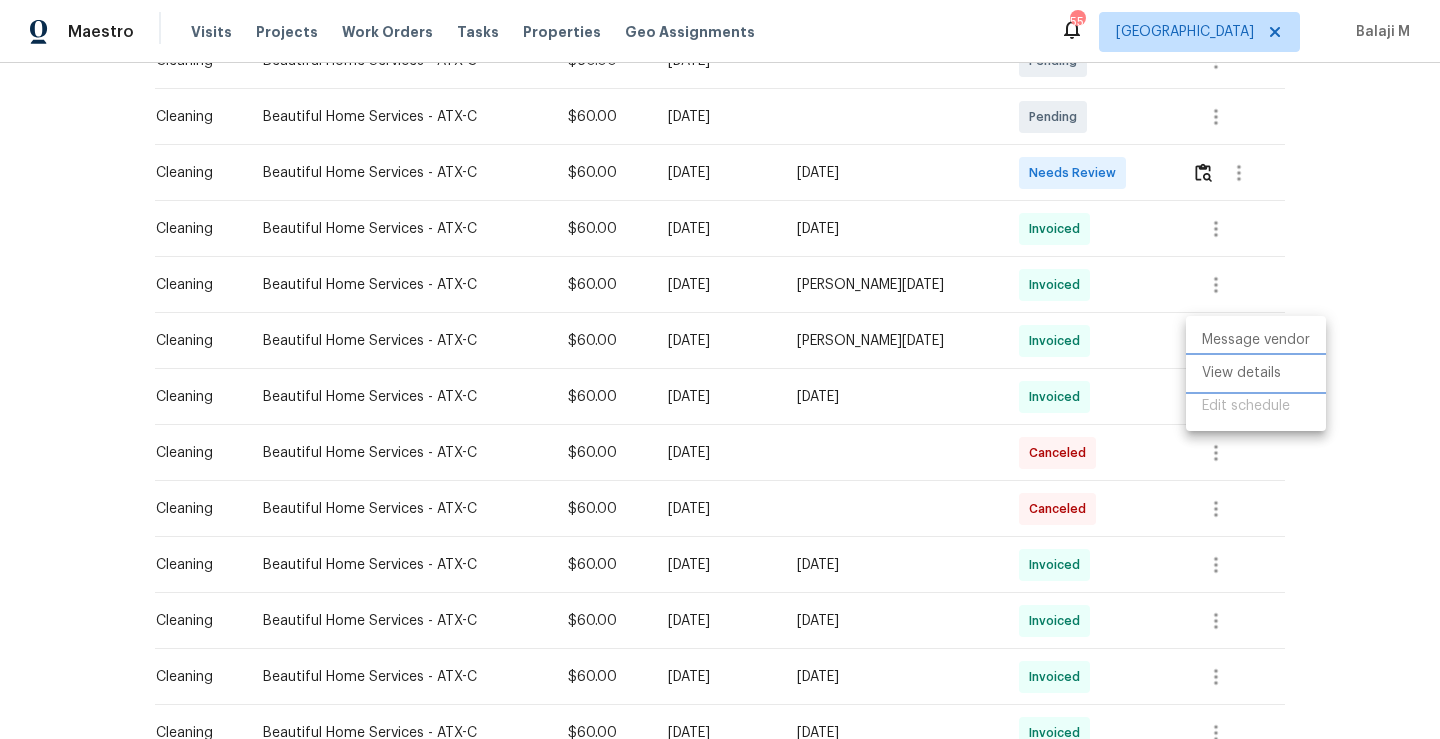 click on "View details" at bounding box center [1256, 373] 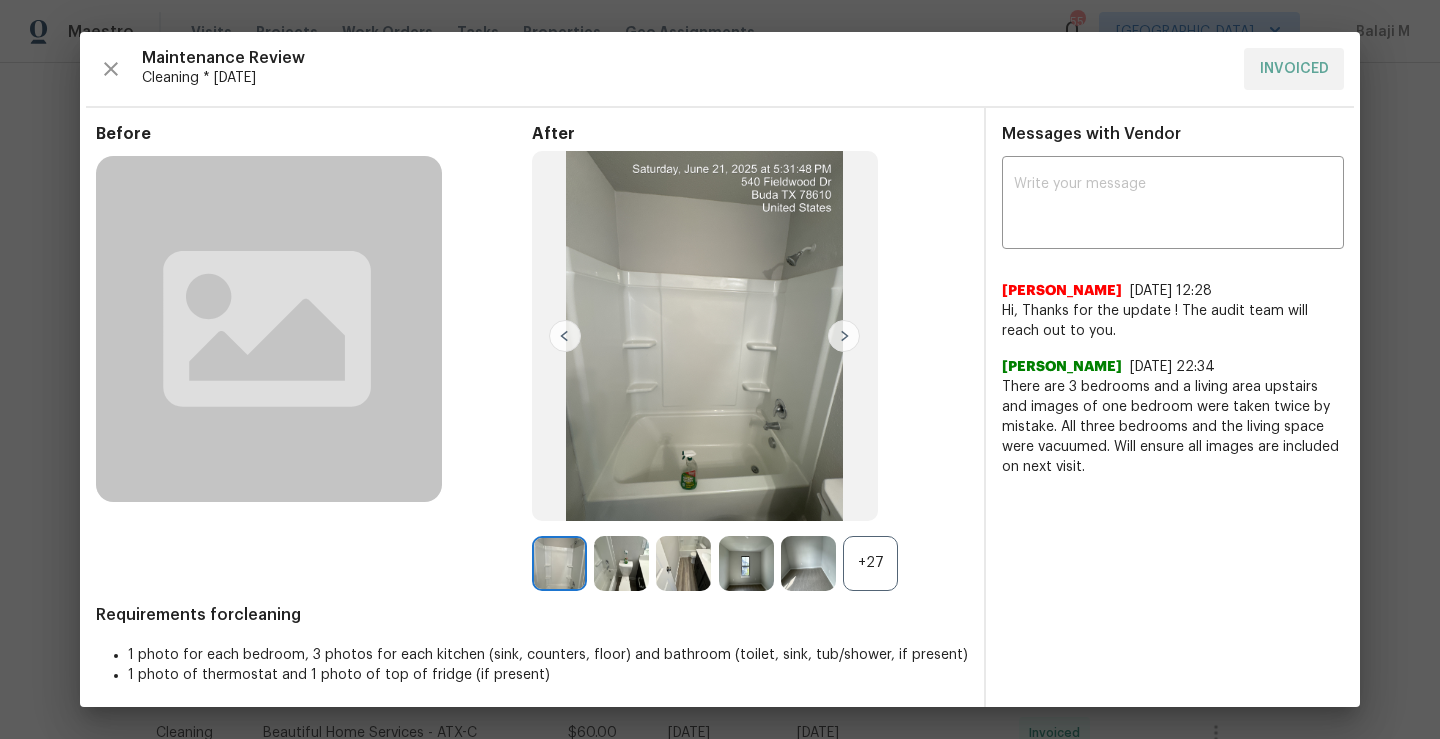 click on "+27" at bounding box center (870, 563) 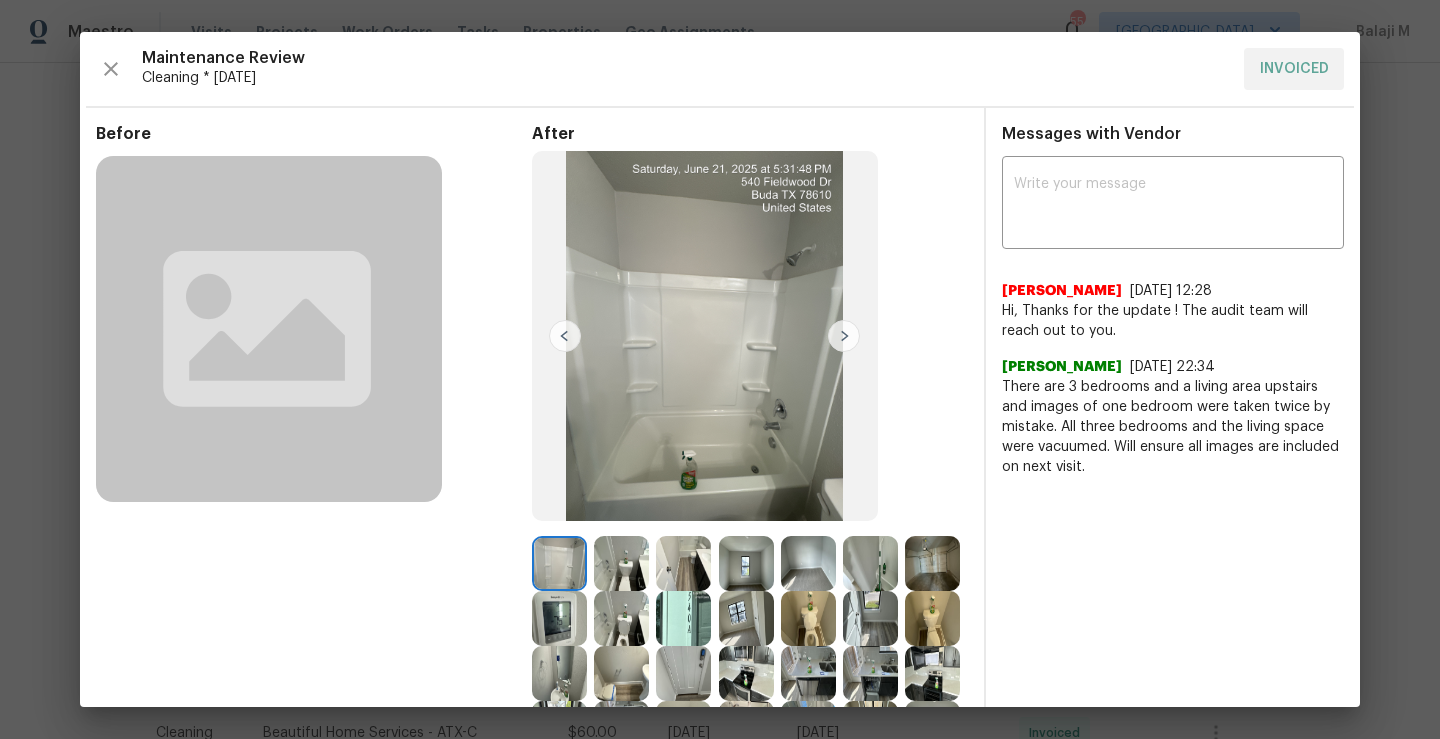 click at bounding box center (844, 336) 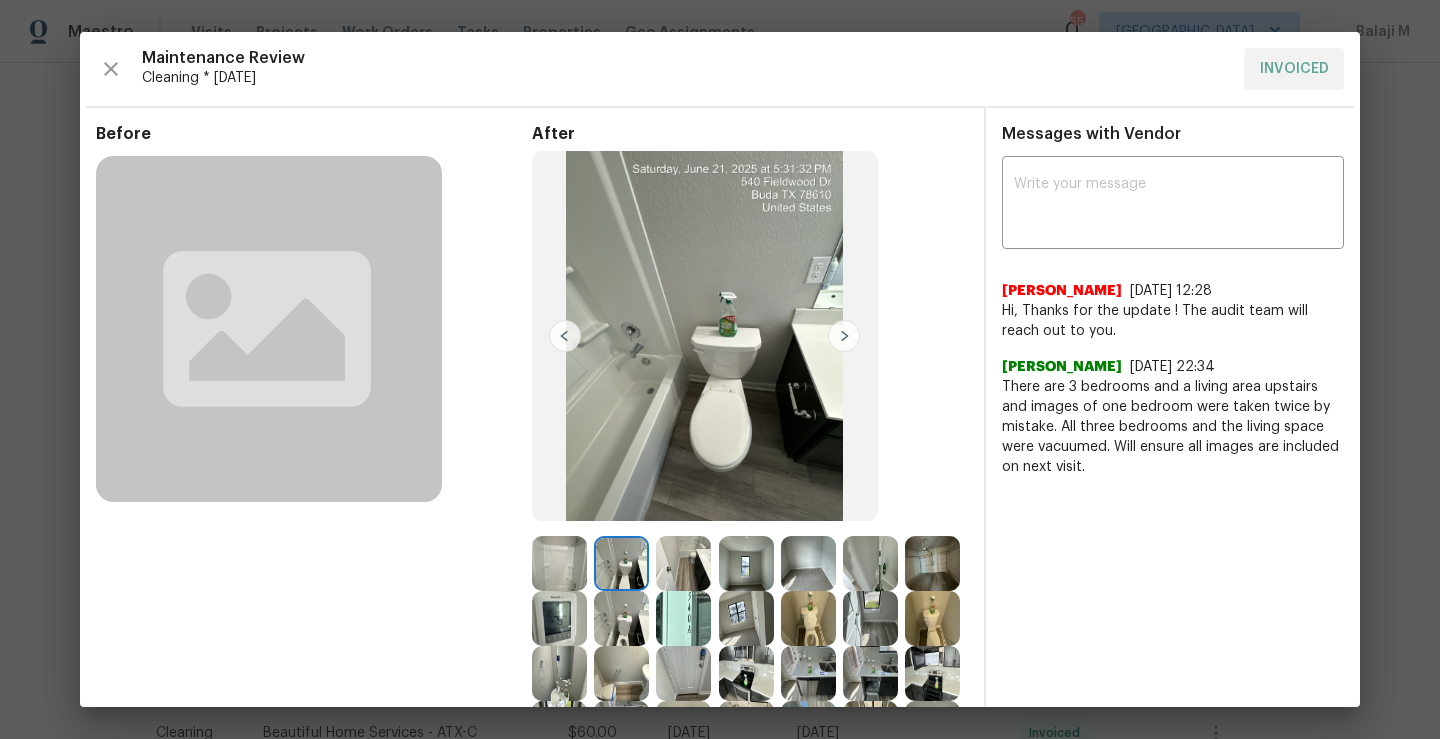 click at bounding box center (844, 336) 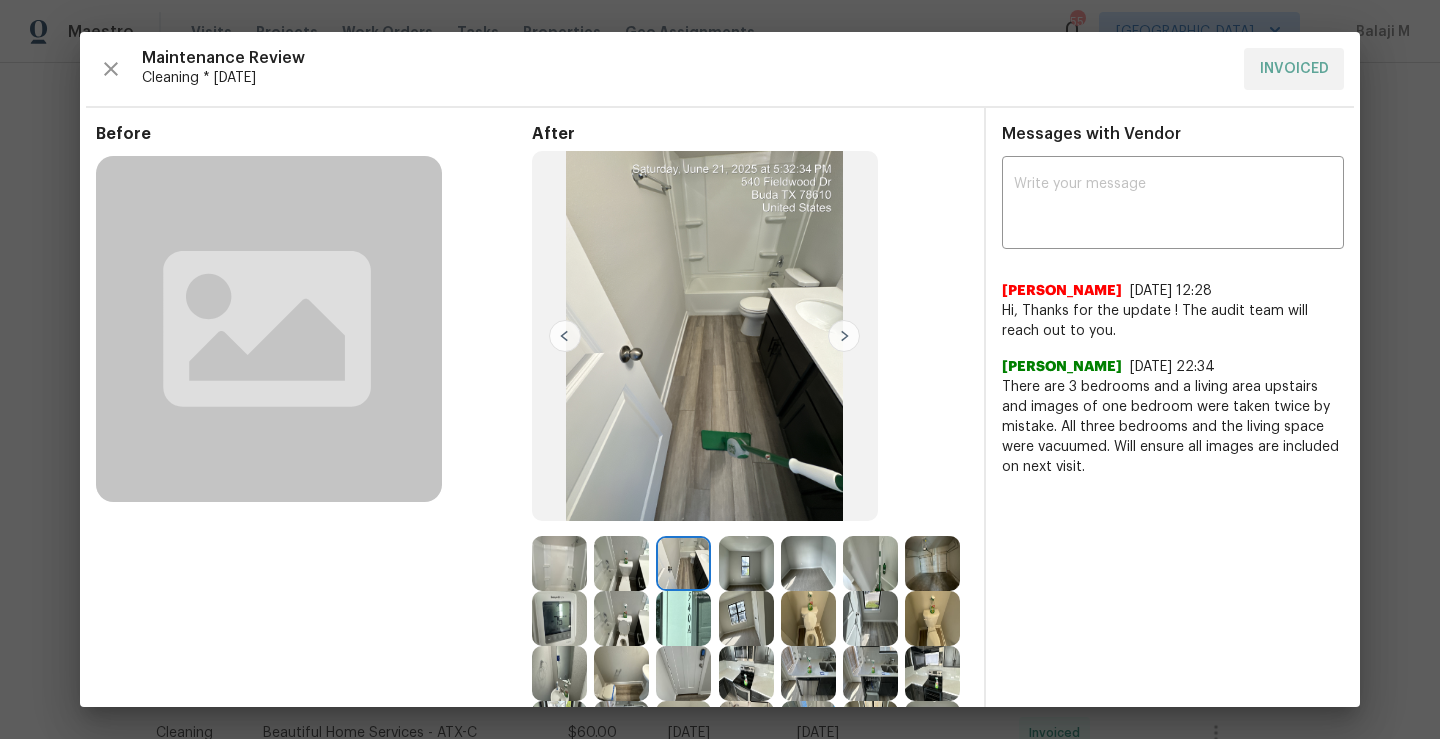 click at bounding box center (559, 563) 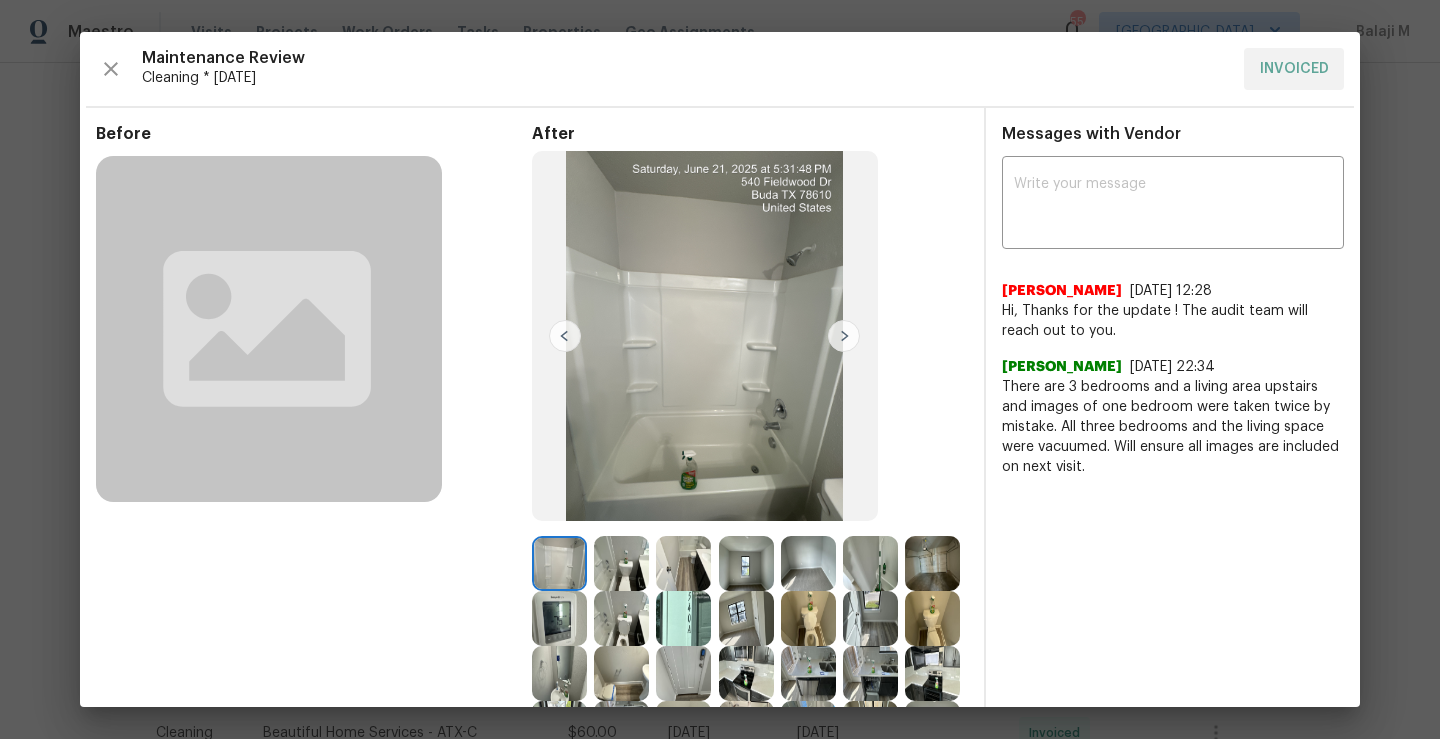click at bounding box center (621, 563) 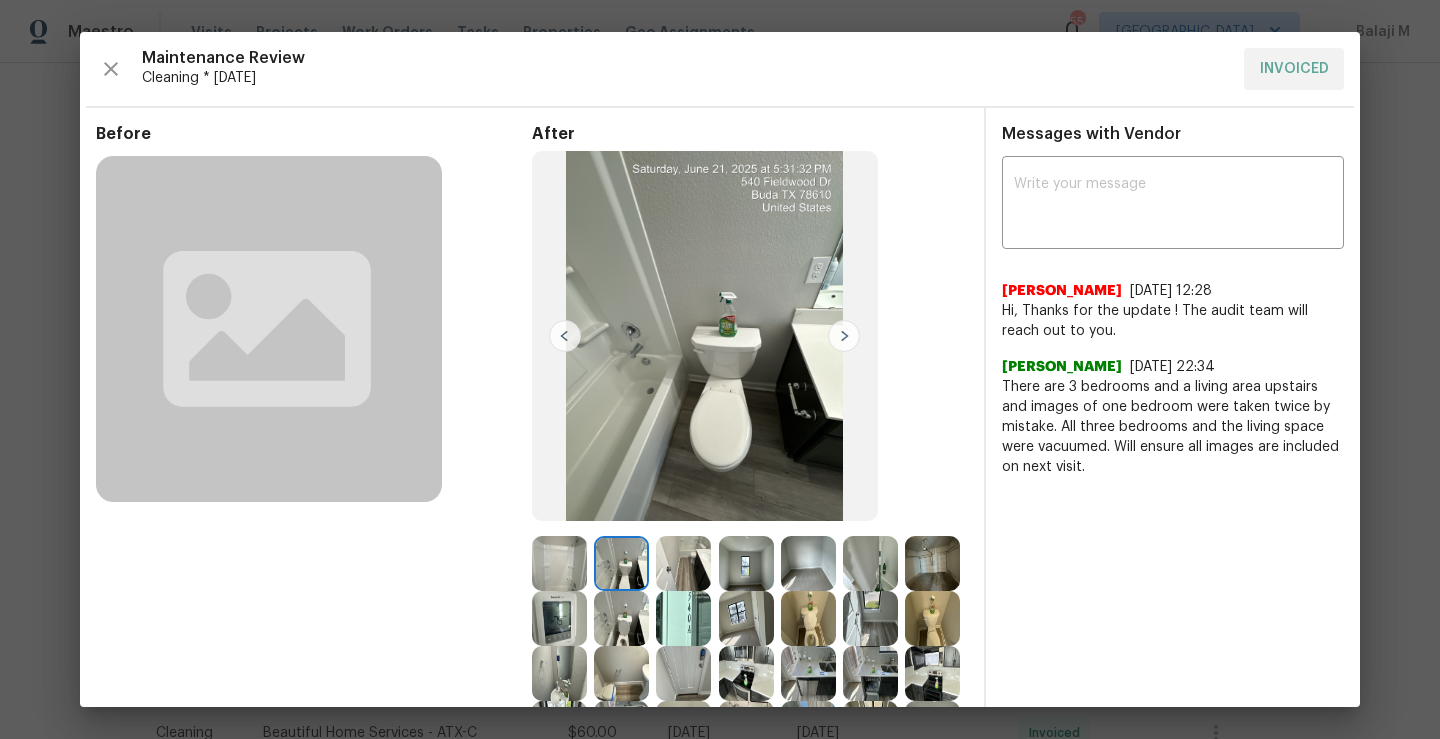 click at bounding box center (621, 563) 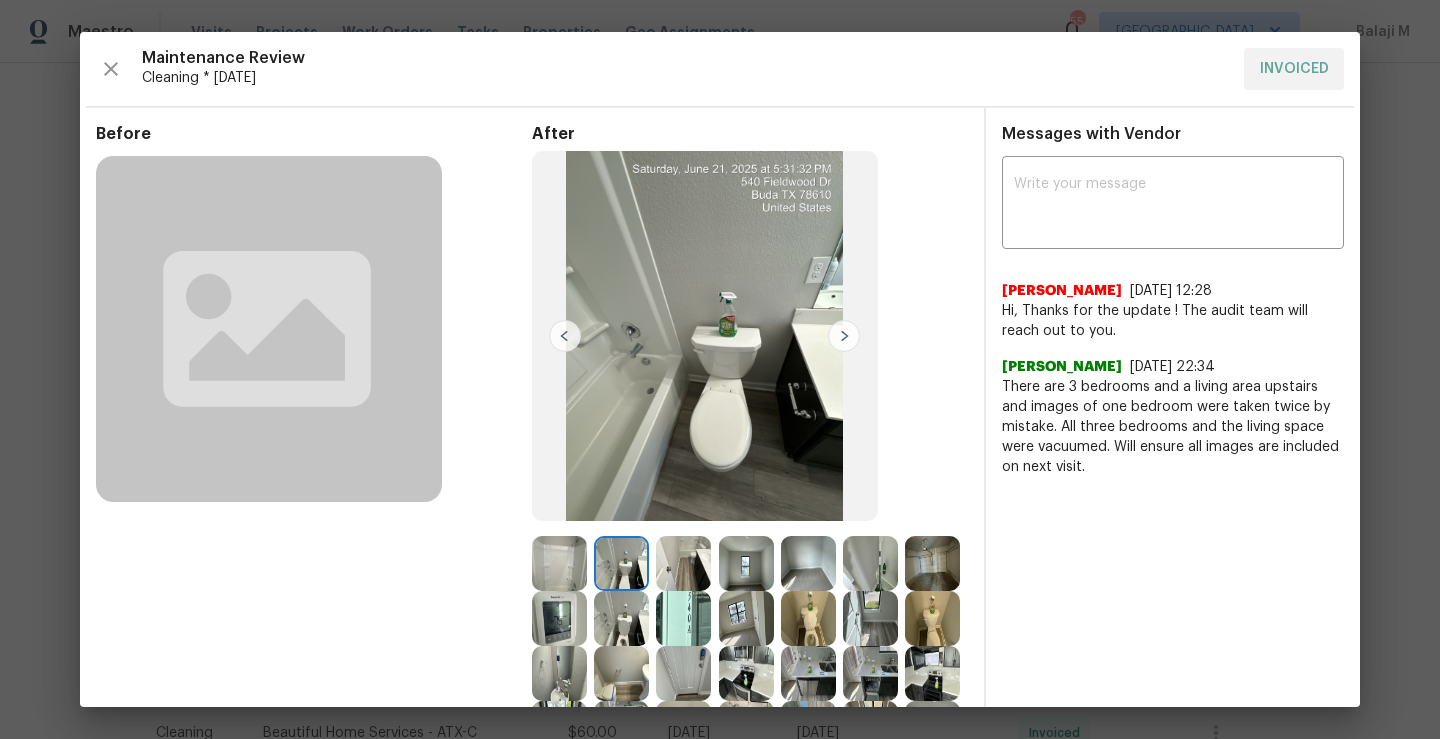 click at bounding box center (683, 563) 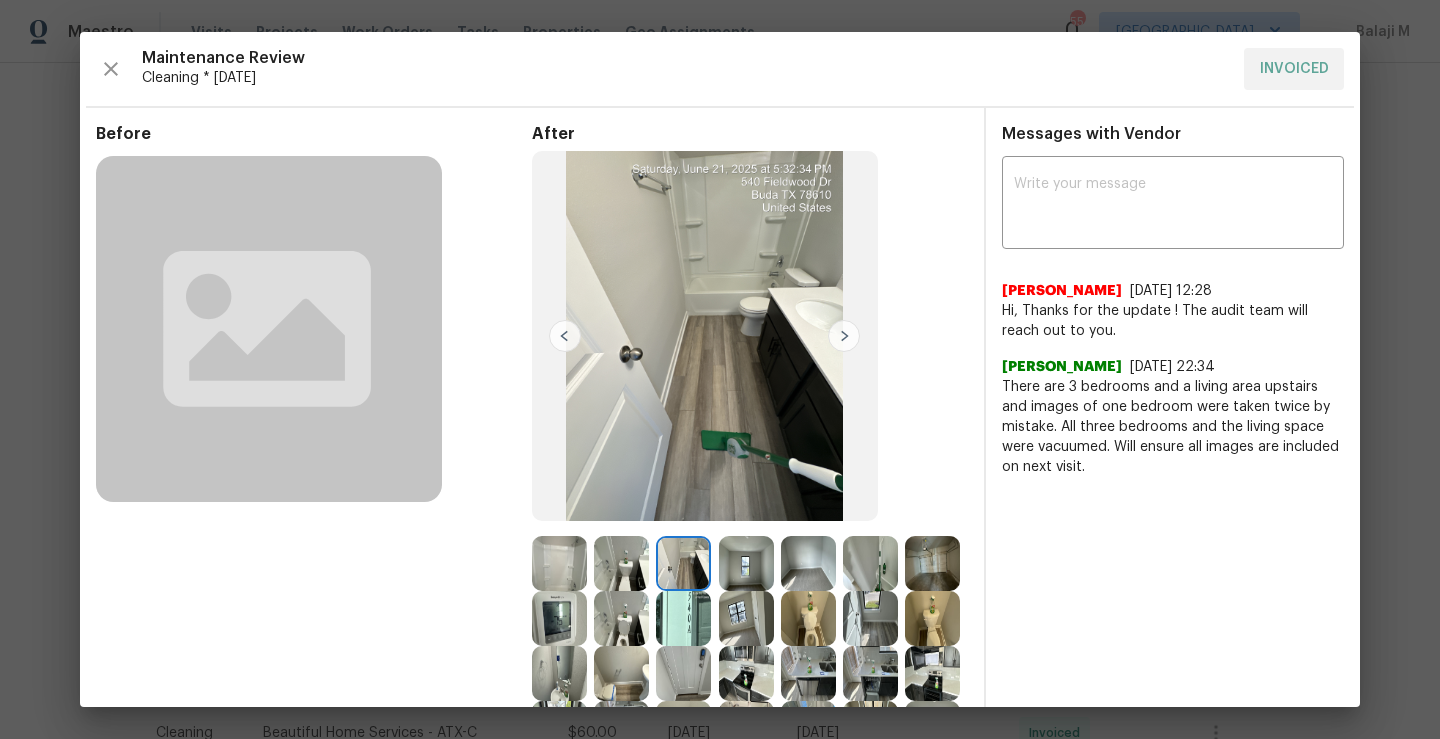 click at bounding box center [683, 563] 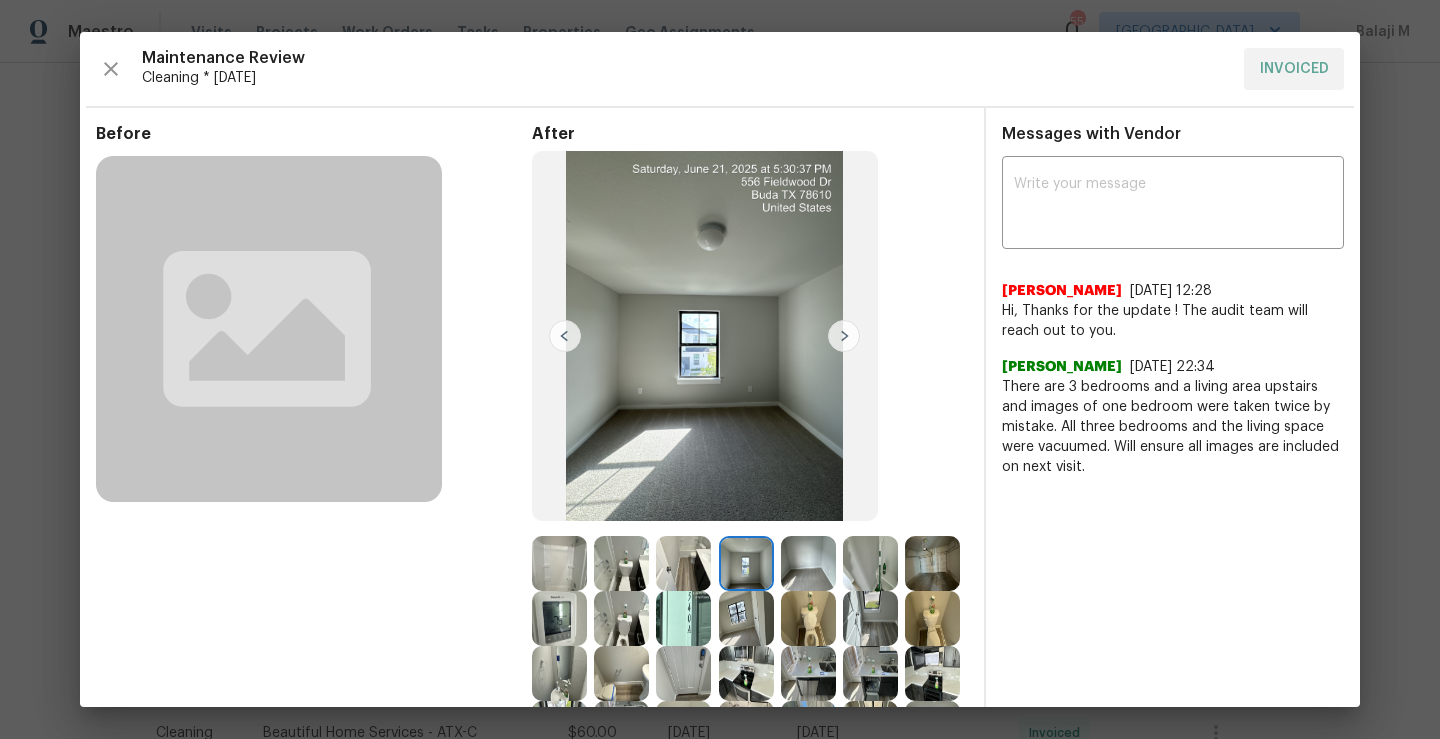 click at bounding box center (808, 563) 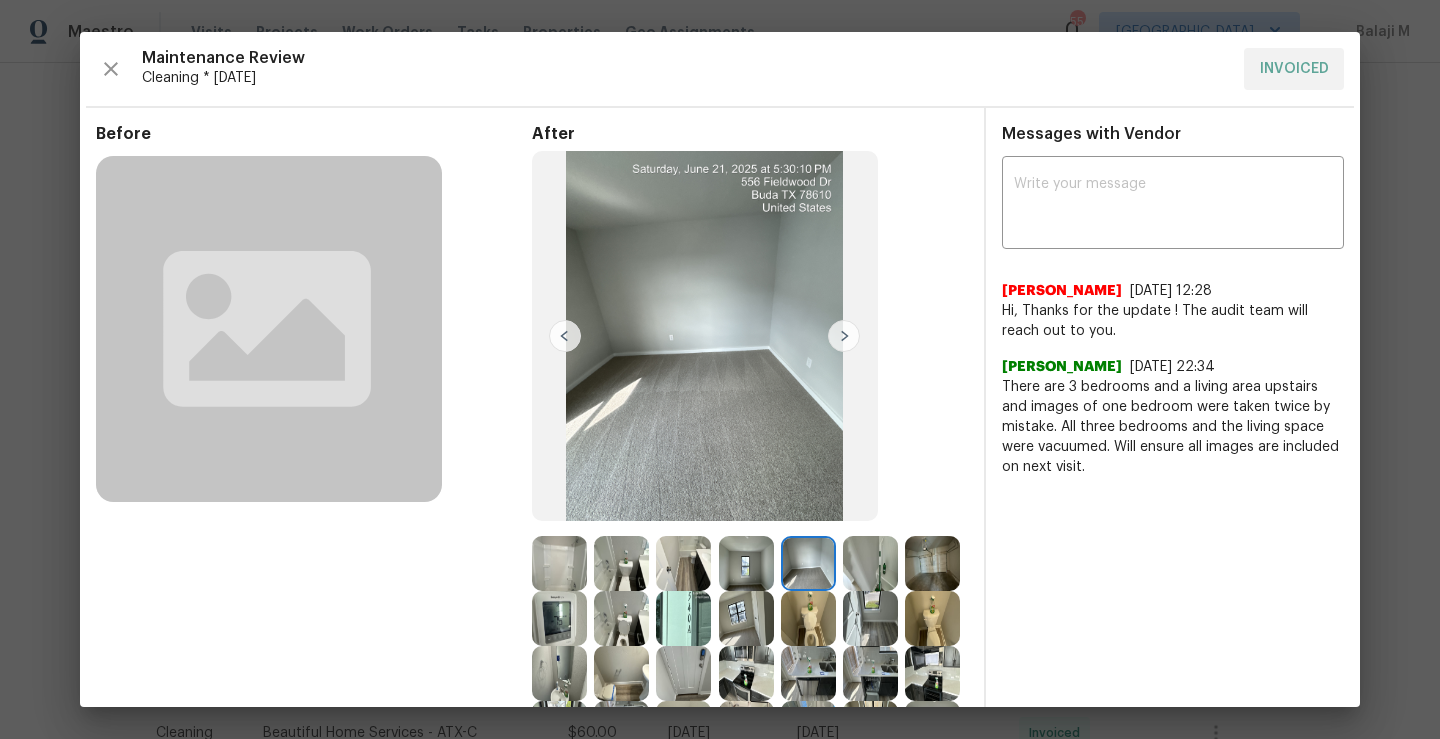 click at bounding box center [870, 563] 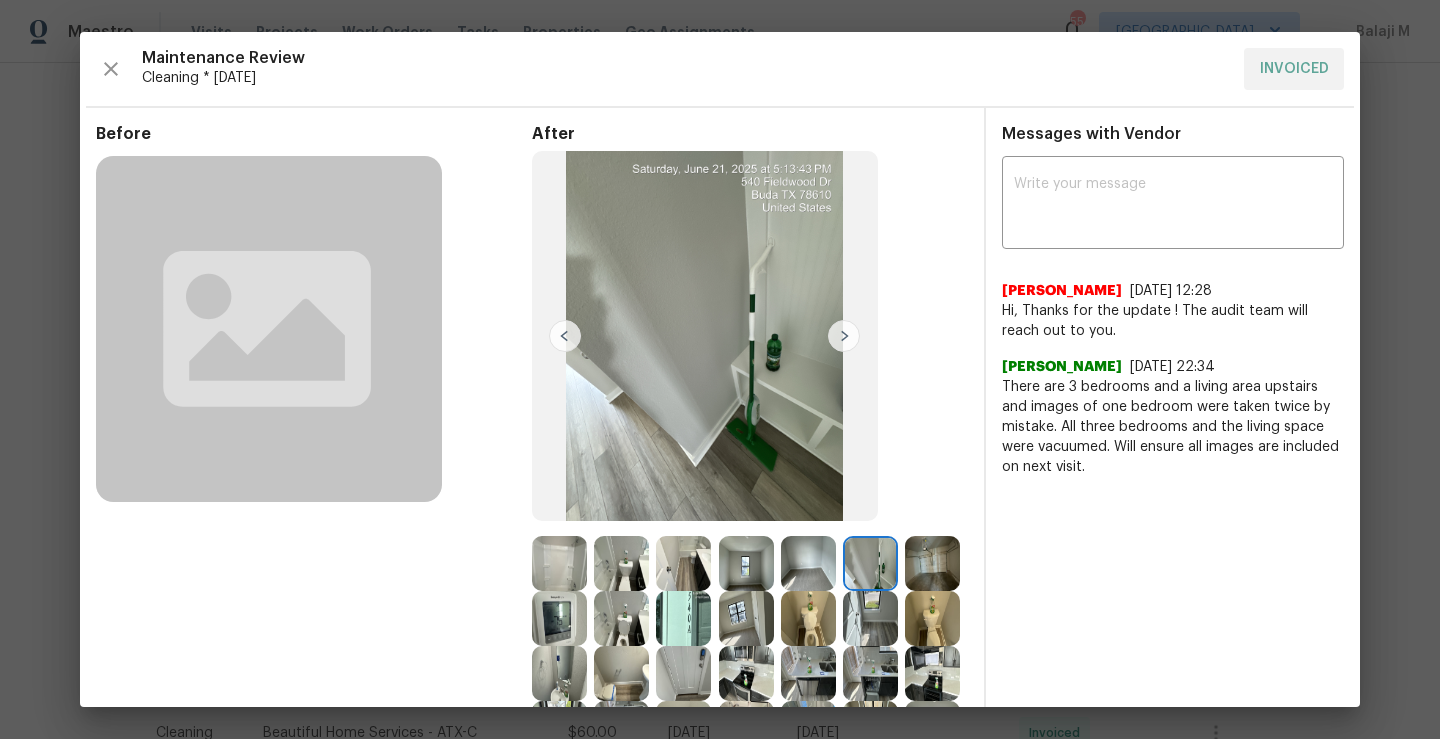 click at bounding box center (844, 336) 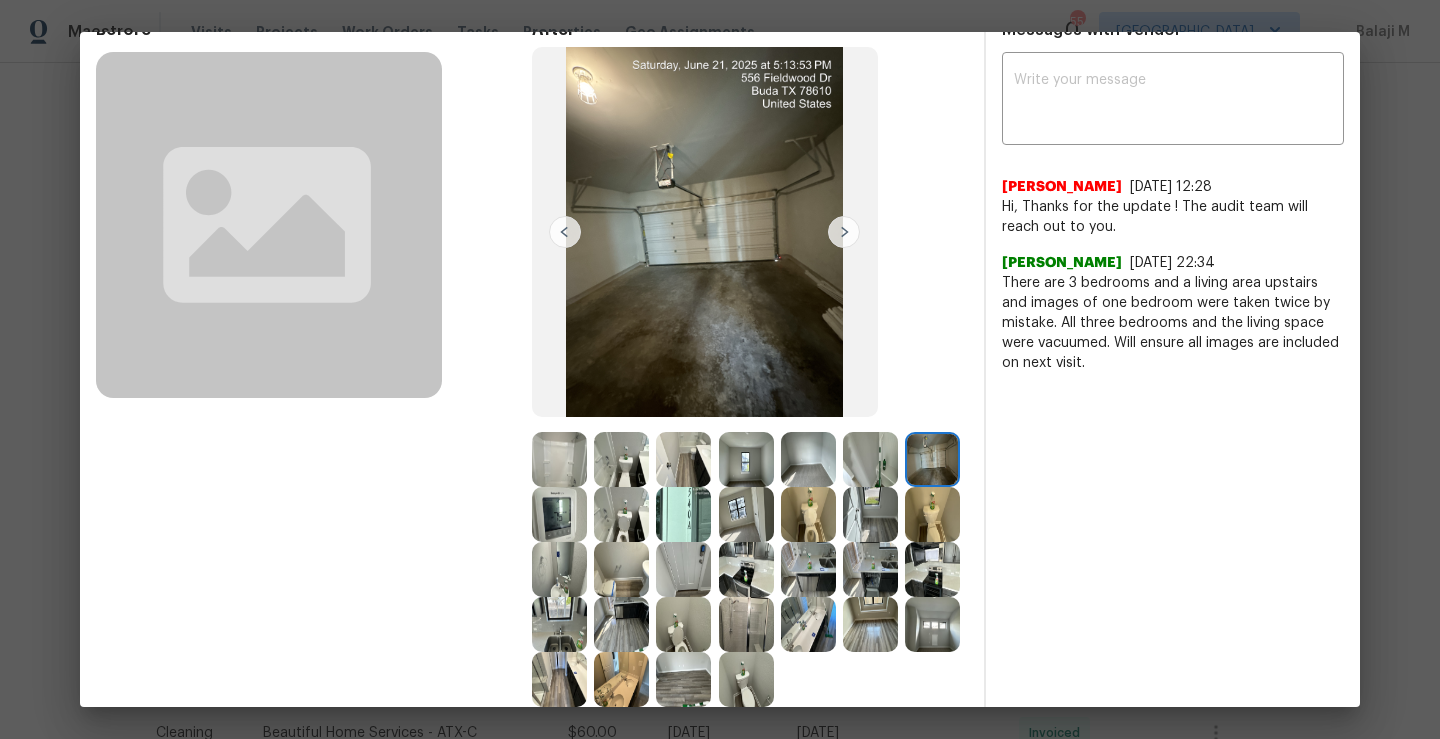 scroll, scrollTop: 110, scrollLeft: 0, axis: vertical 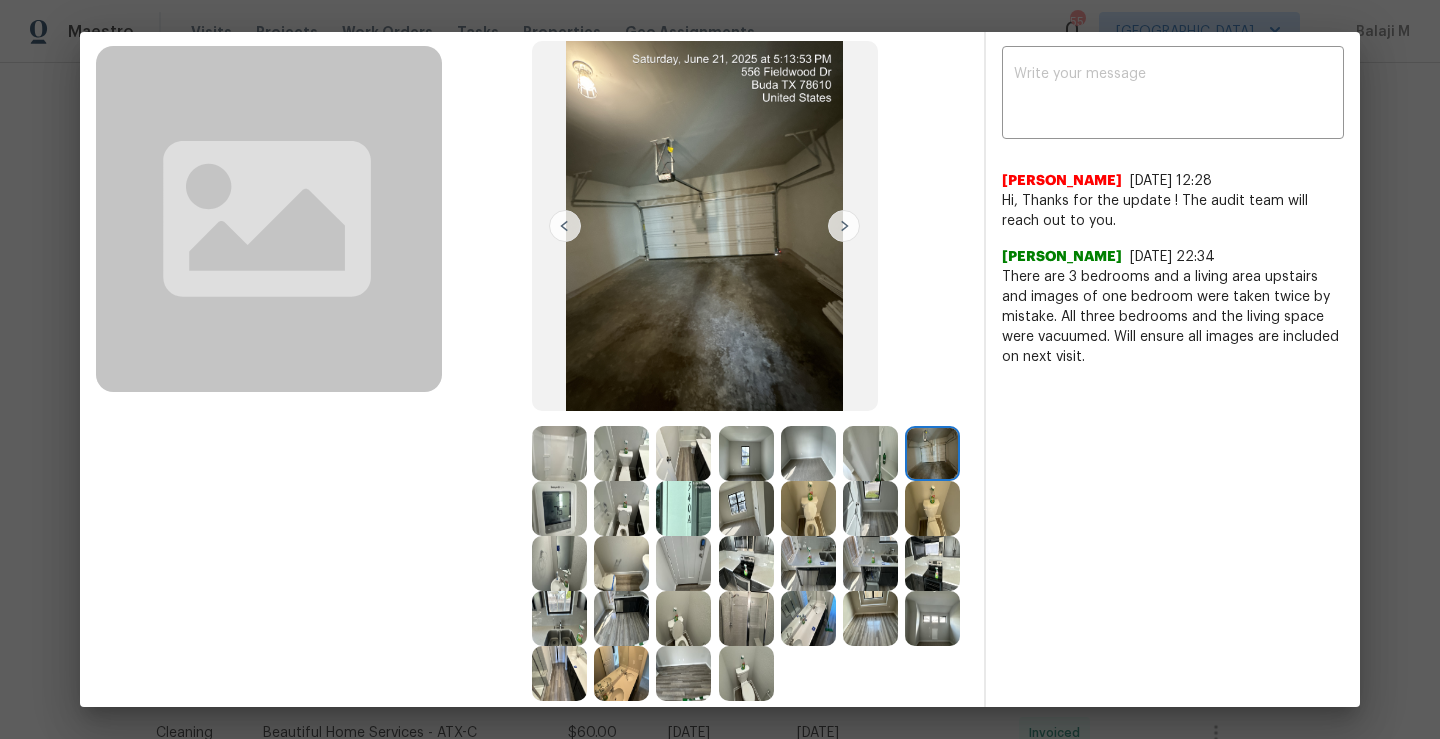 click at bounding box center (559, 508) 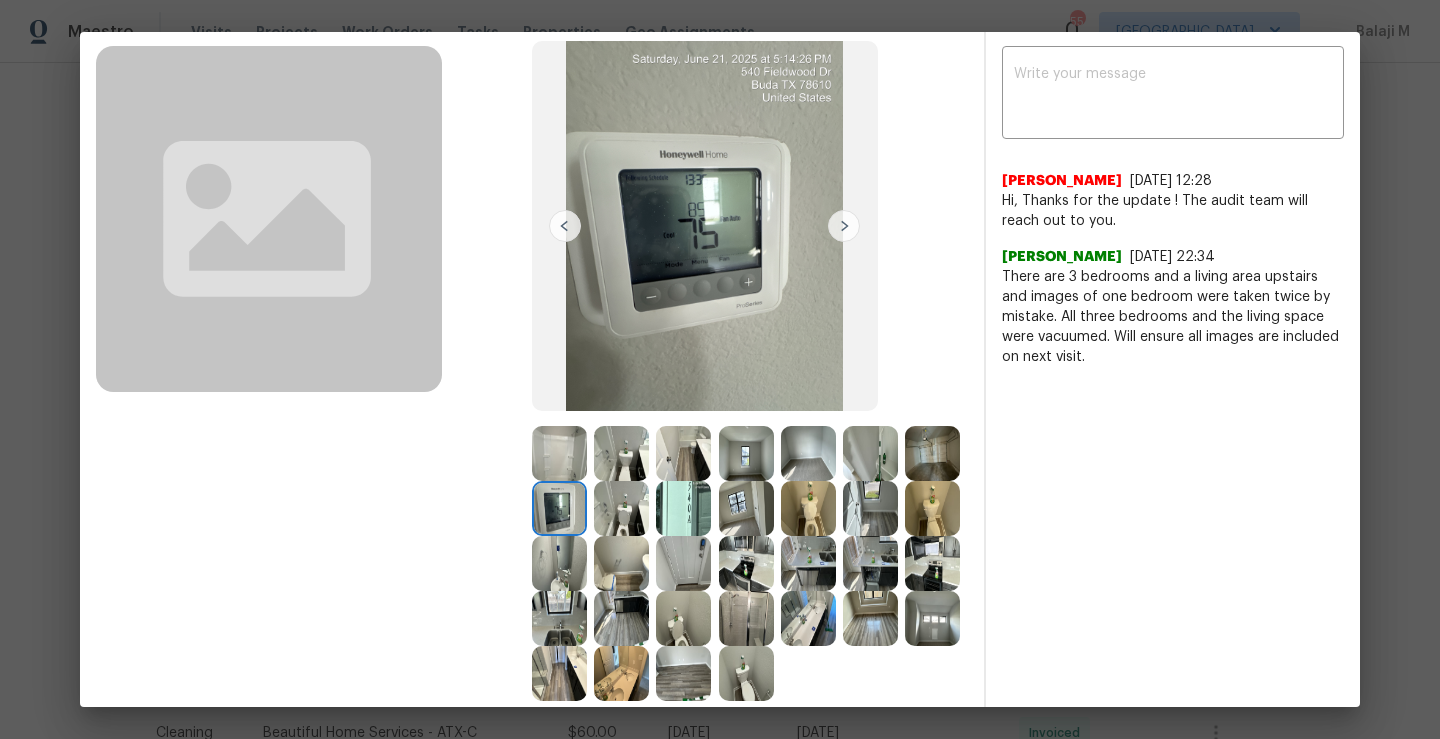 click at bounding box center [621, 508] 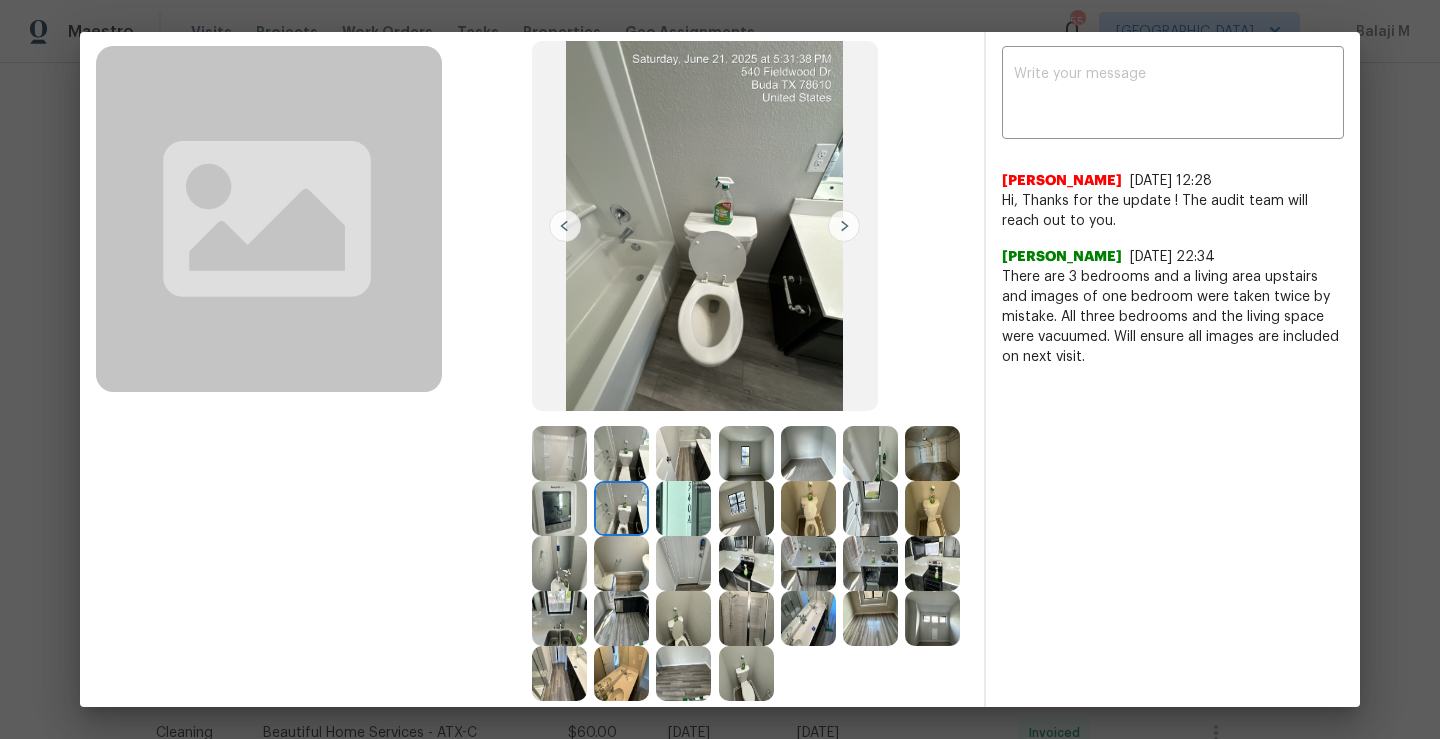 click at bounding box center [621, 508] 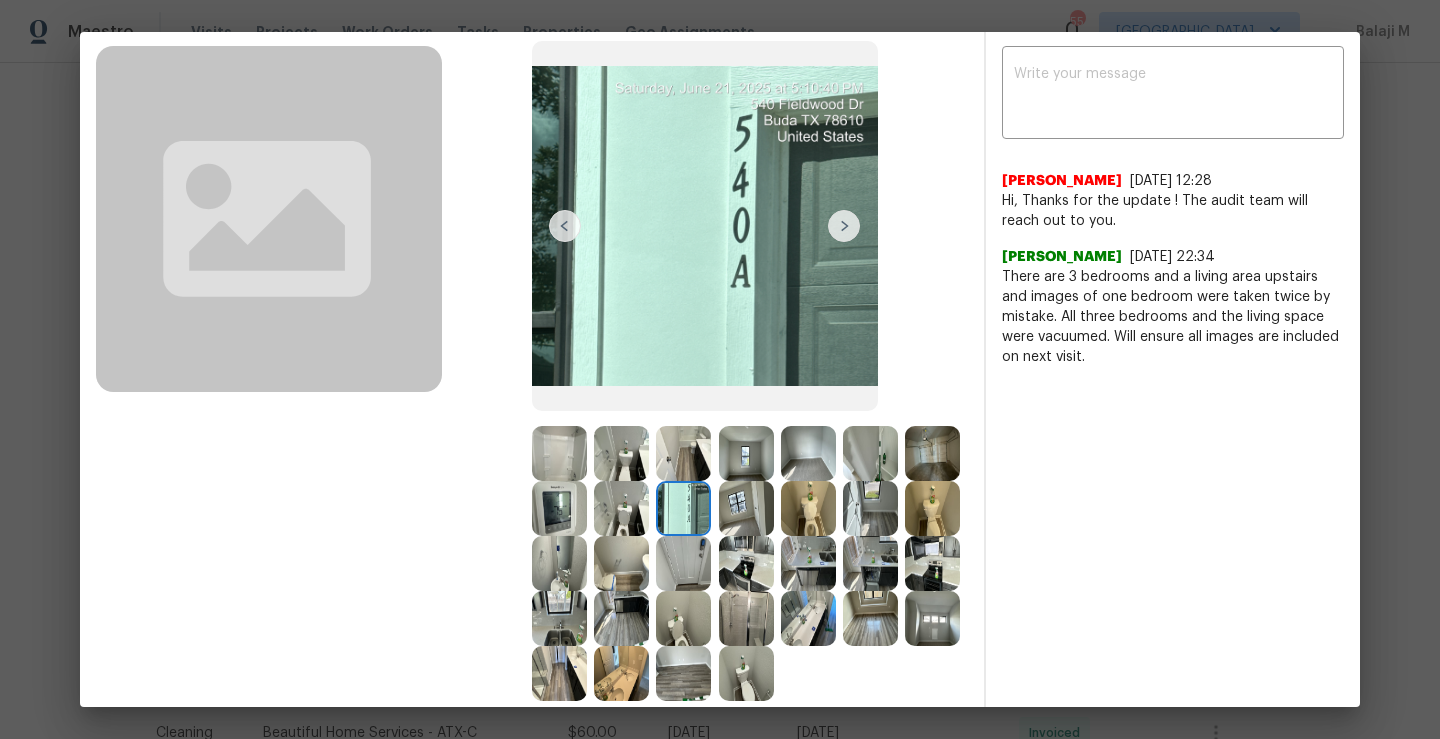 click at bounding box center [746, 508] 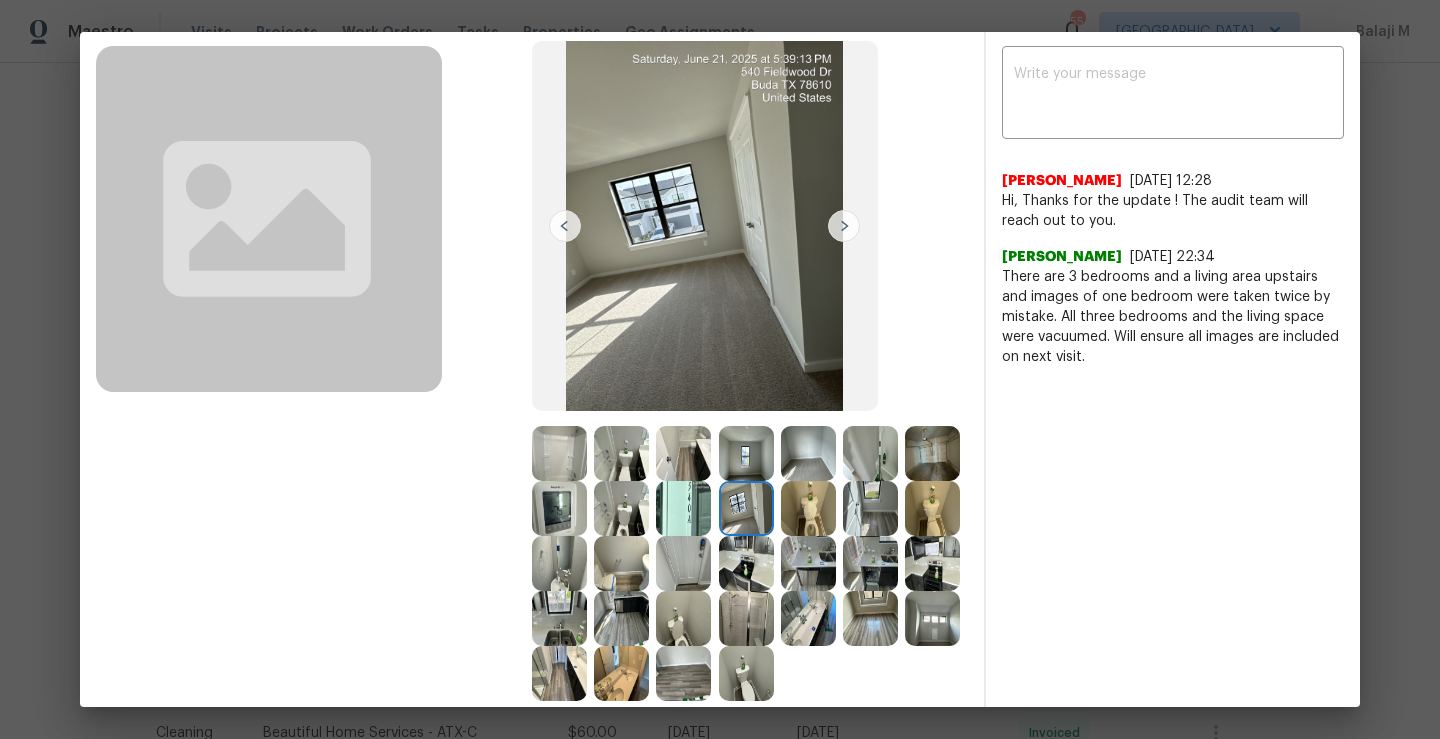 click at bounding box center [808, 508] 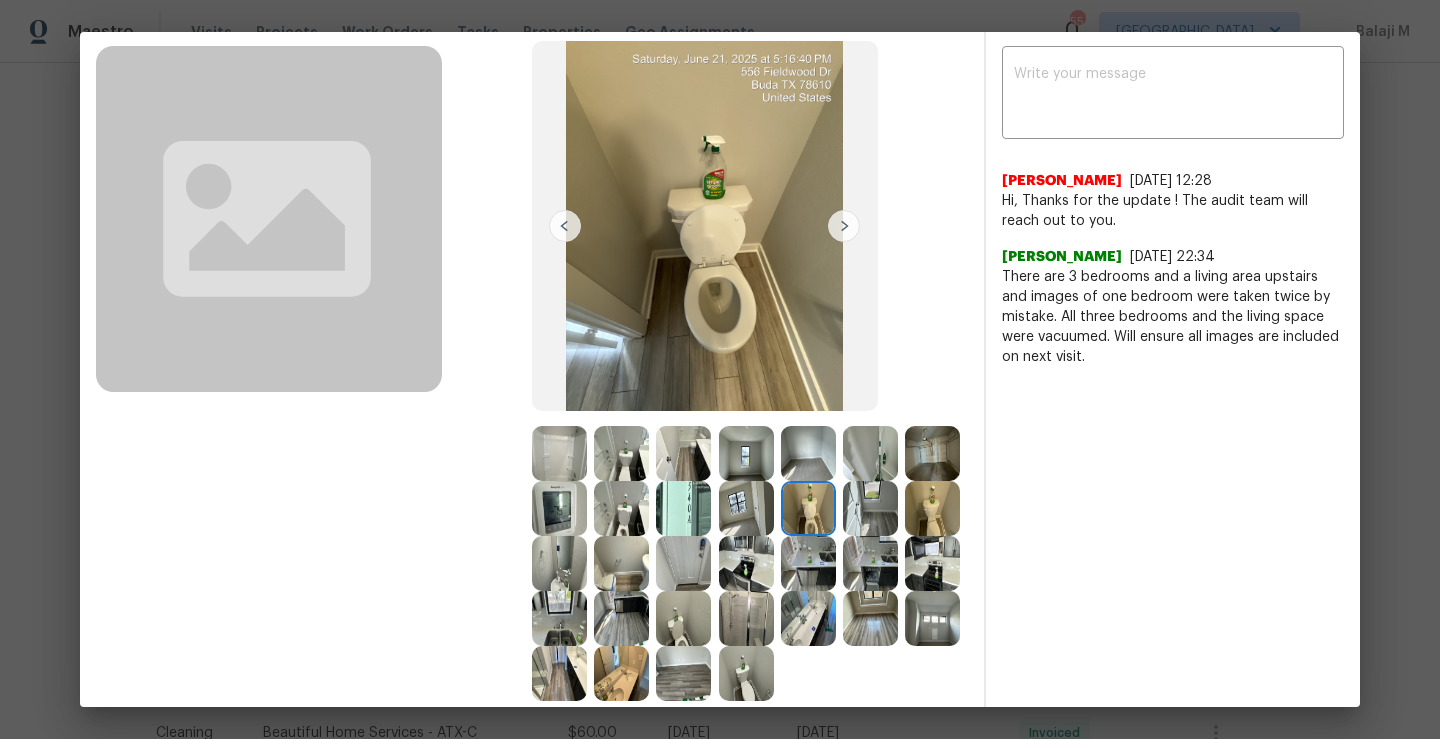 click at bounding box center [870, 508] 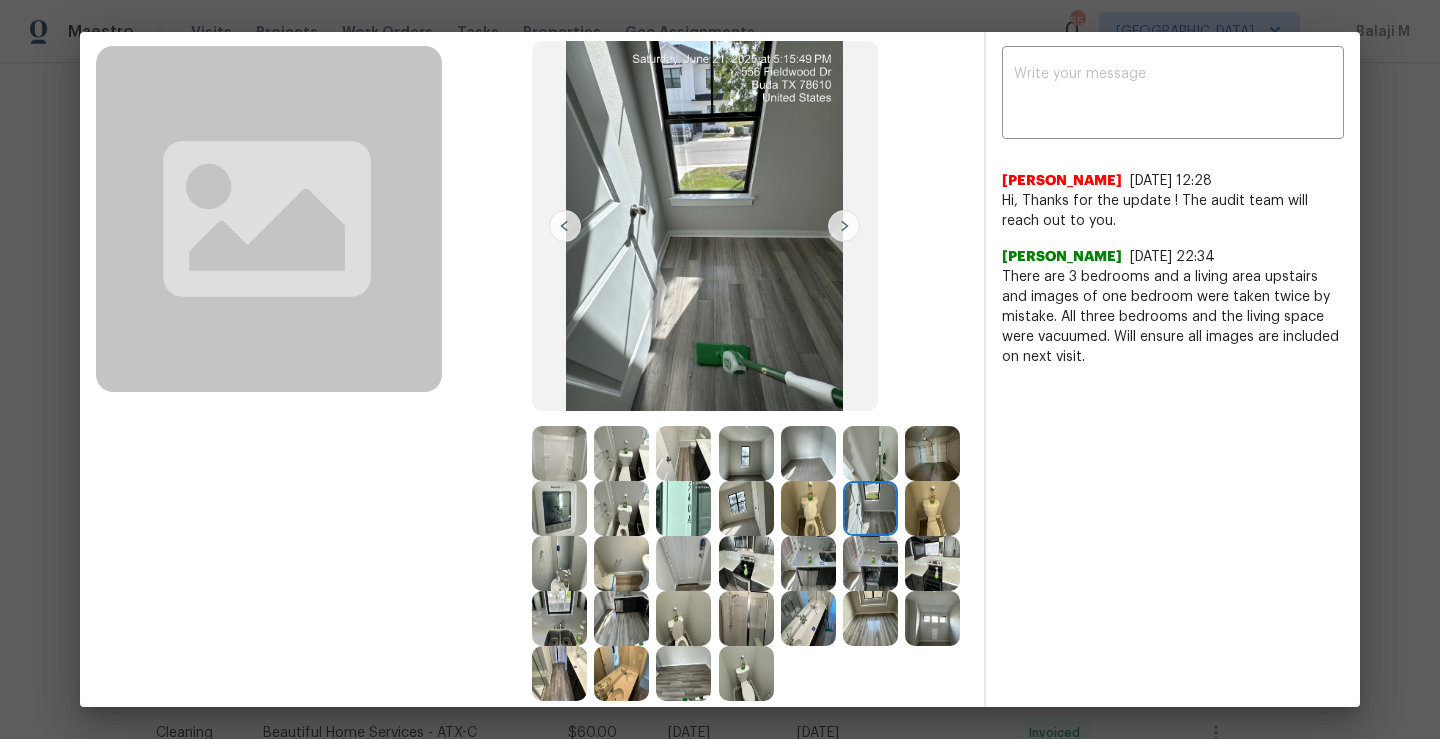 click at bounding box center [932, 508] 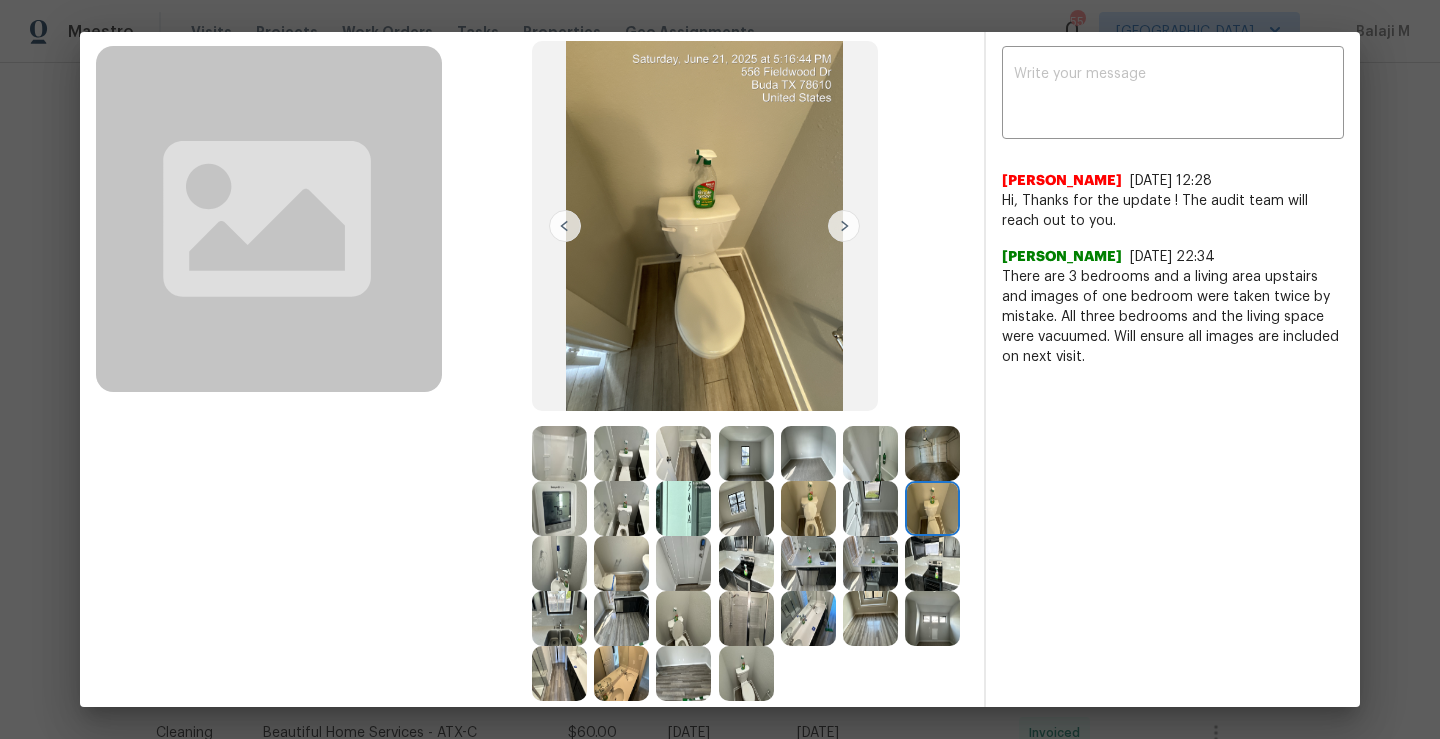 click at bounding box center [559, 563] 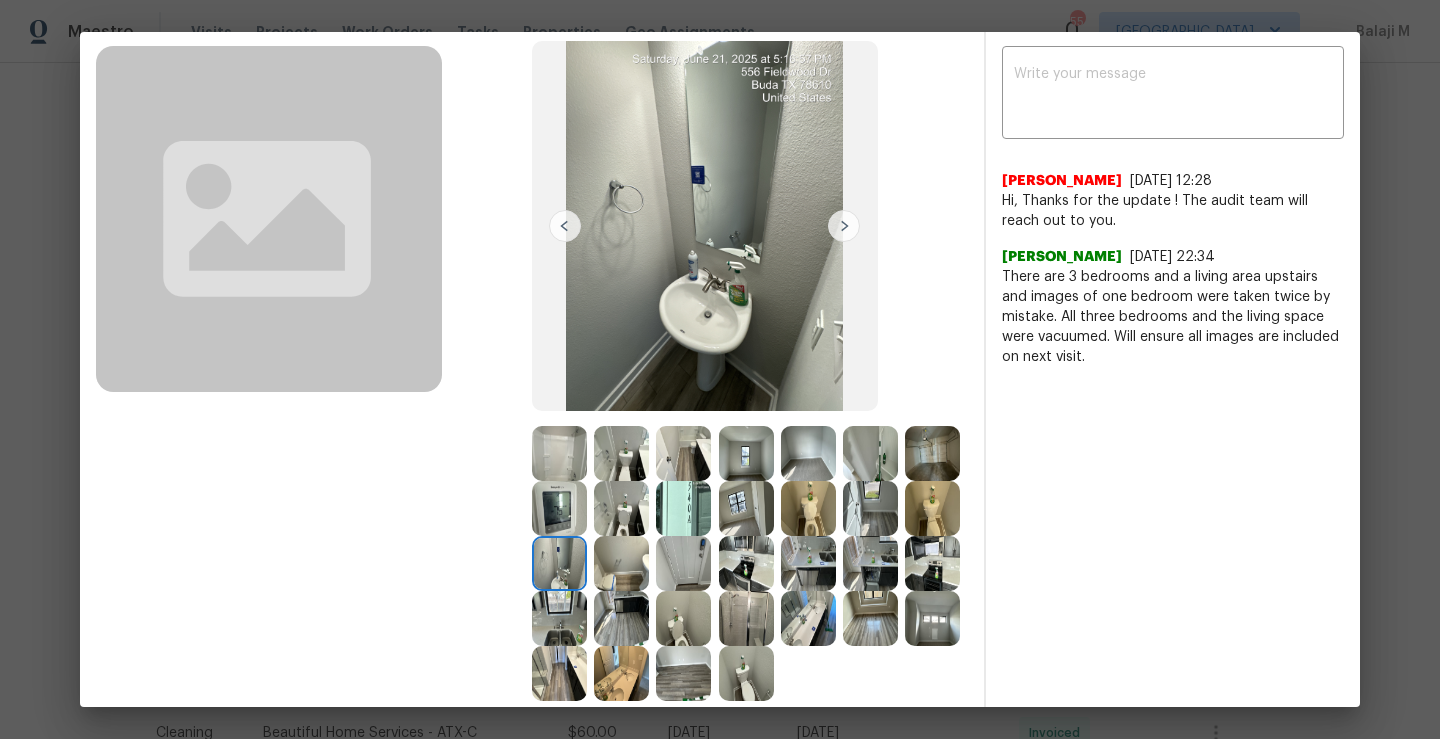 click at bounding box center [621, 563] 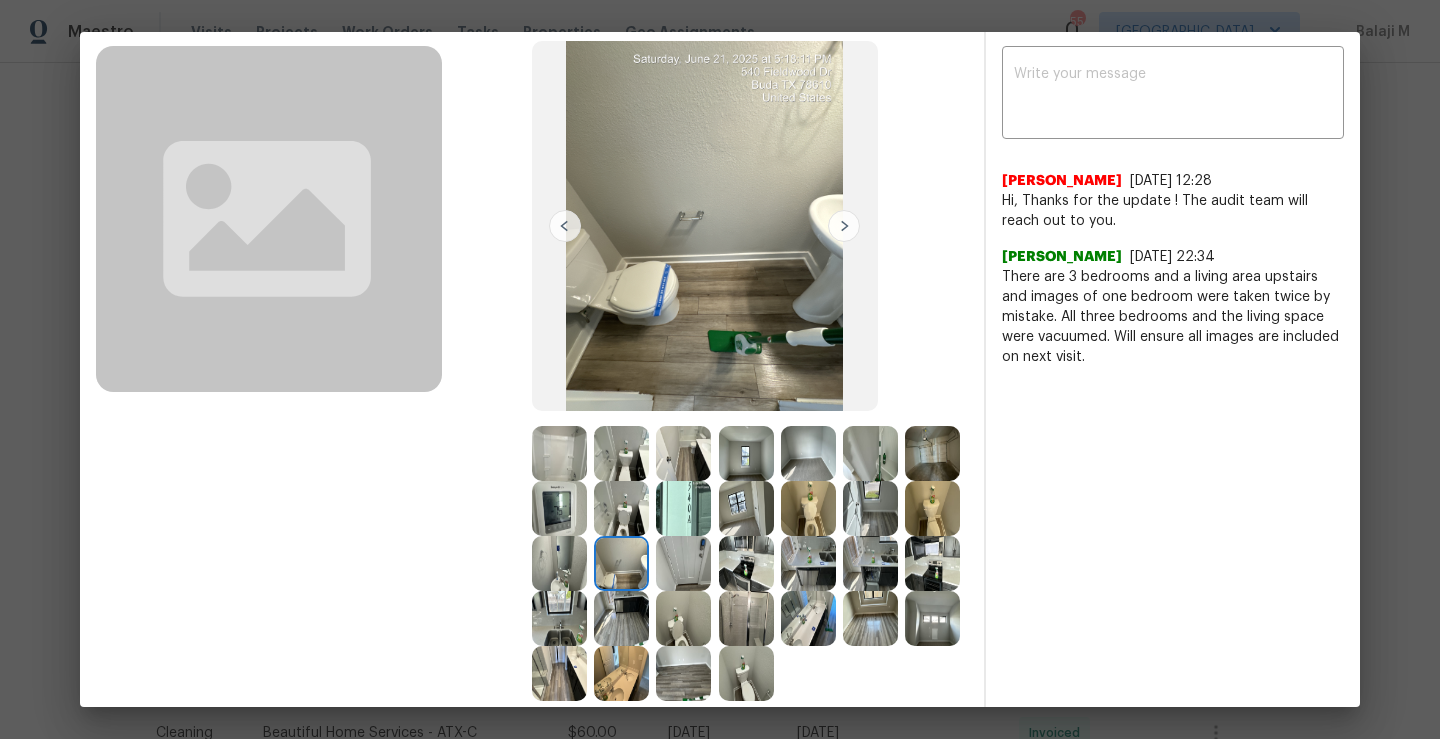 click at bounding box center [683, 563] 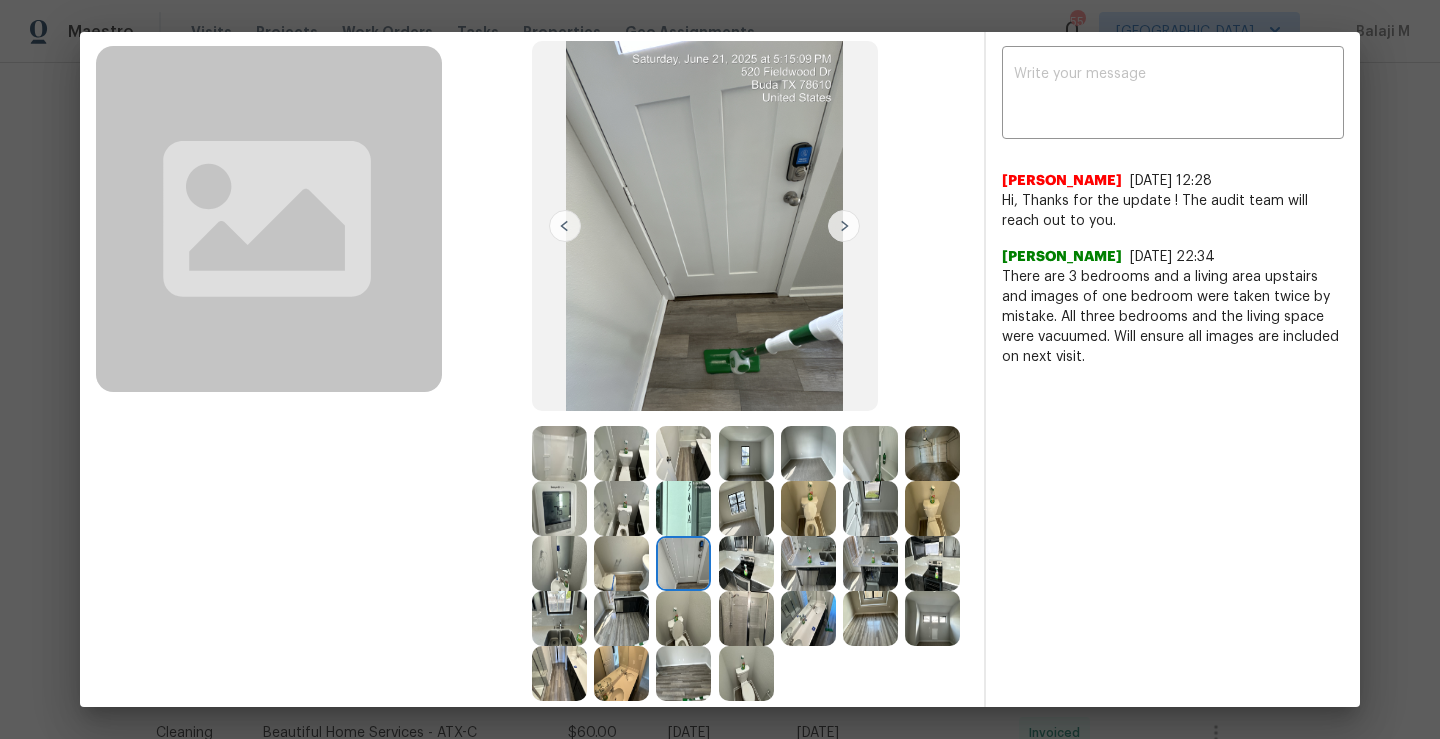 click at bounding box center (746, 563) 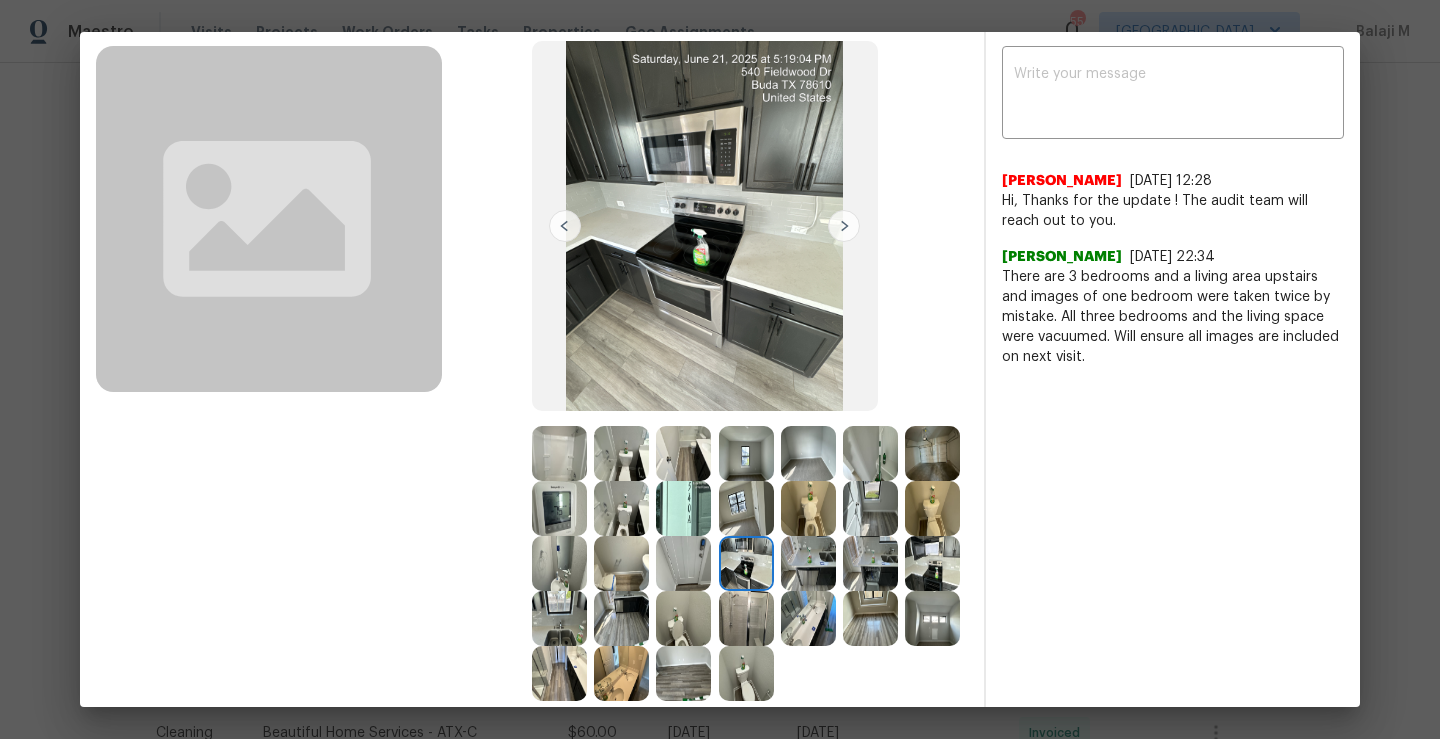 click at bounding box center [808, 563] 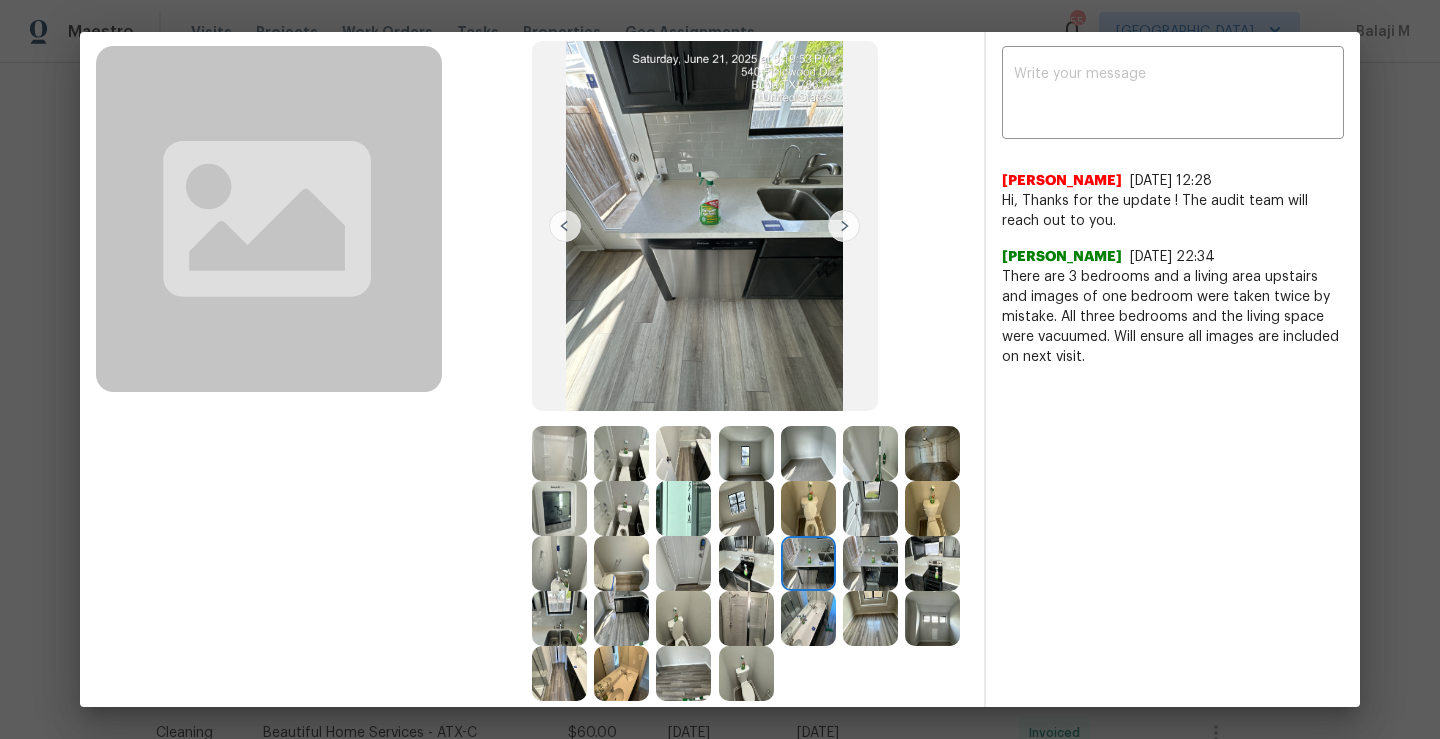 click at bounding box center (870, 563) 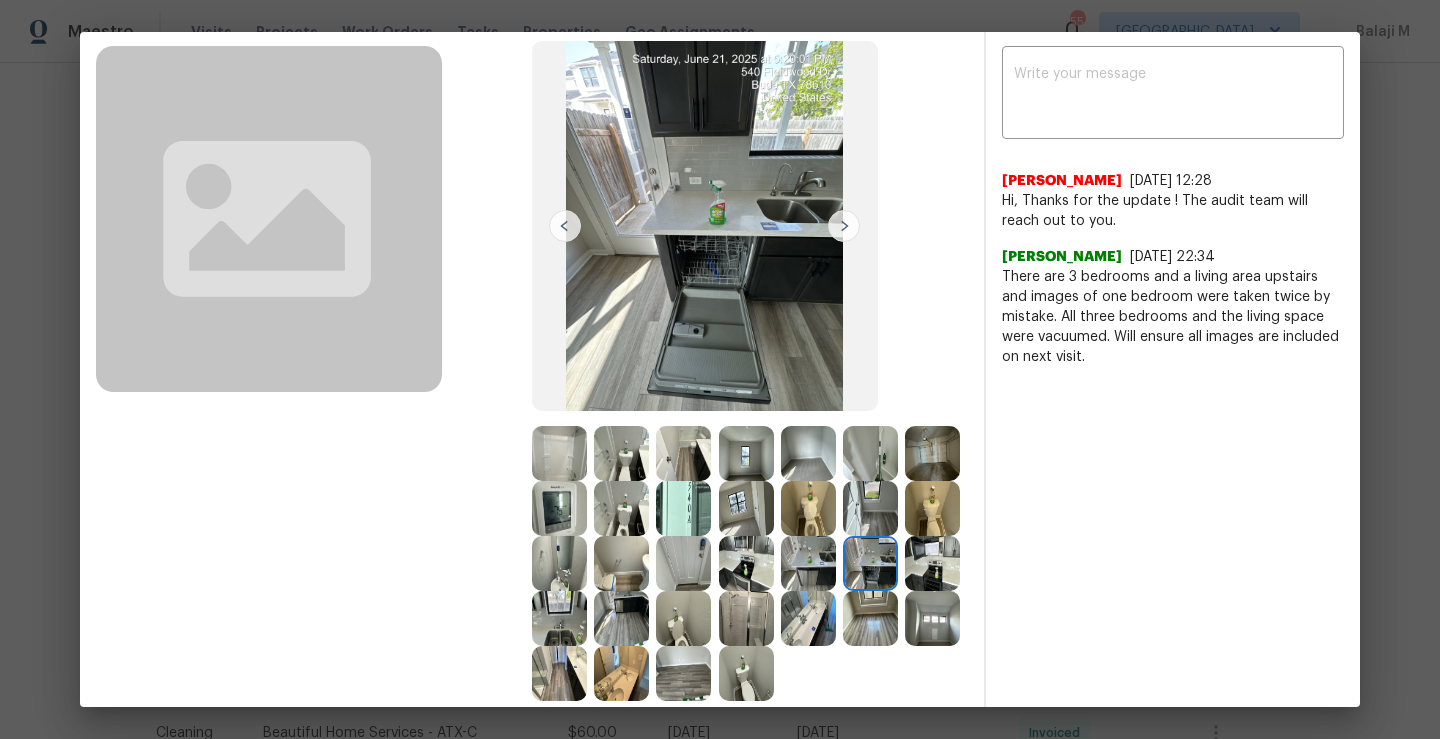 click at bounding box center [932, 563] 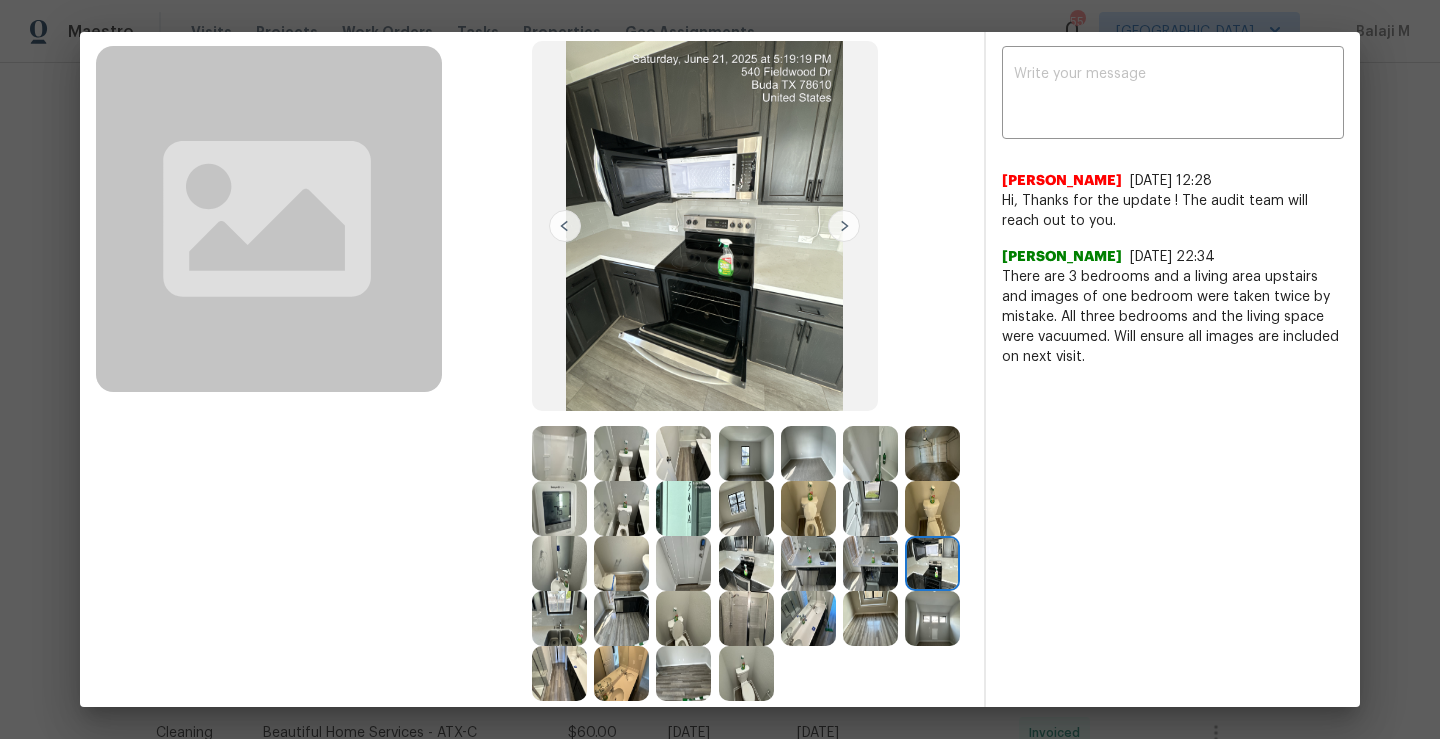 click at bounding box center [559, 618] 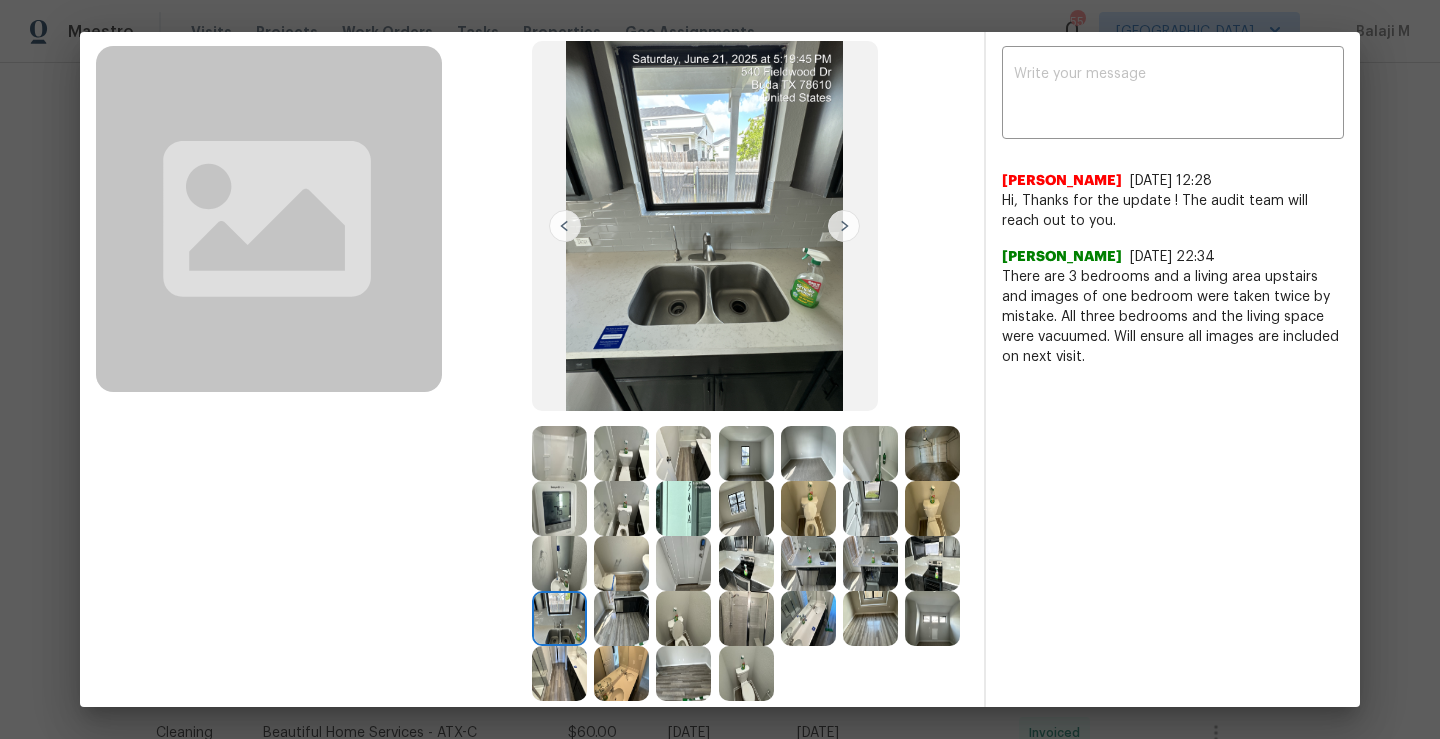 click at bounding box center (621, 618) 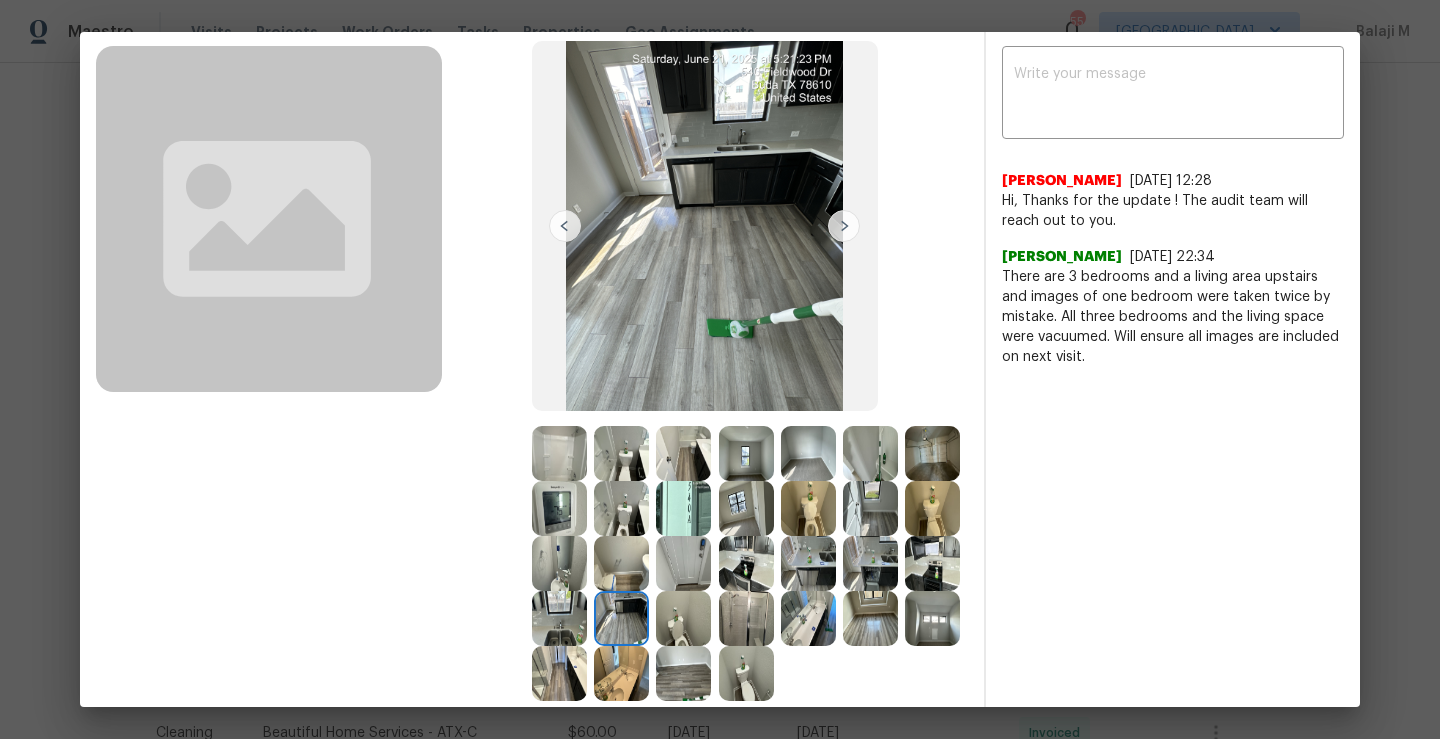 click at bounding box center [683, 618] 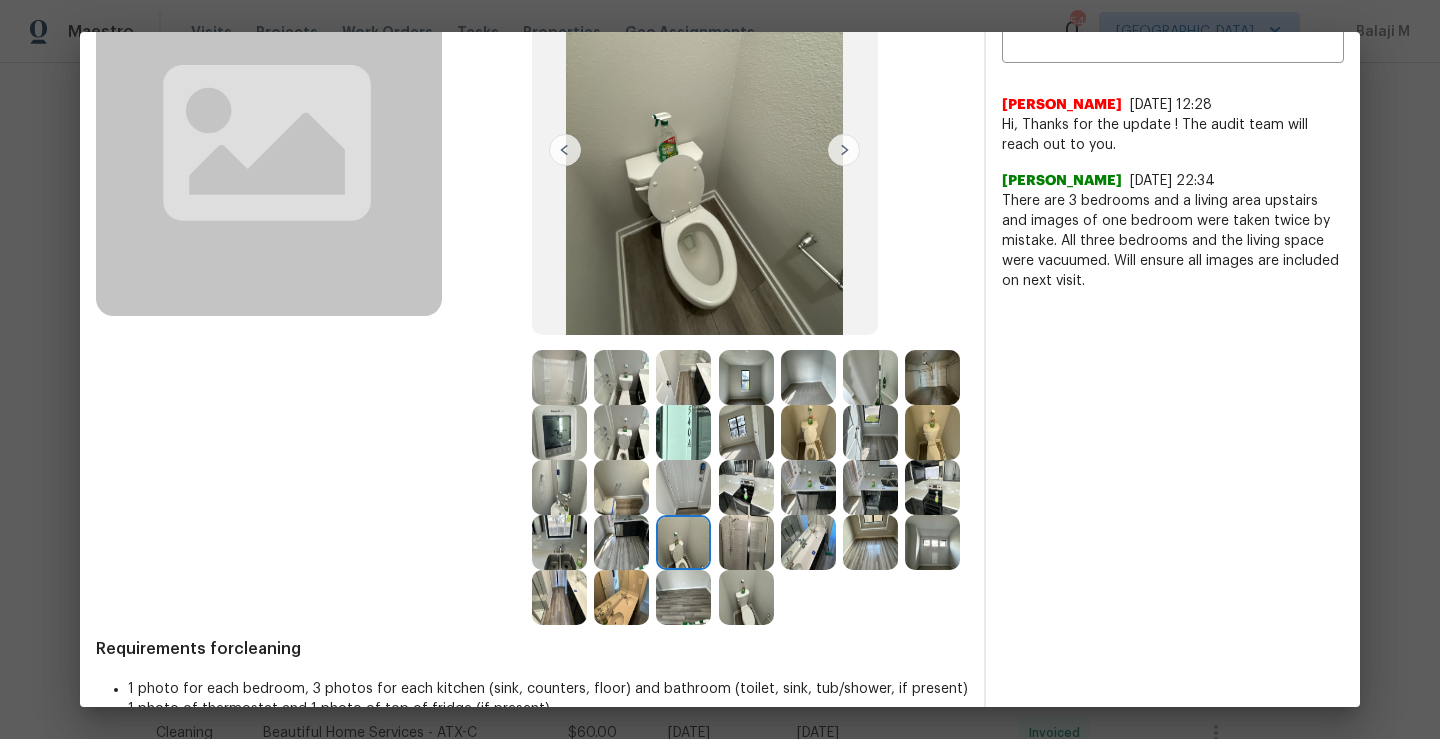 scroll, scrollTop: 195, scrollLeft: 0, axis: vertical 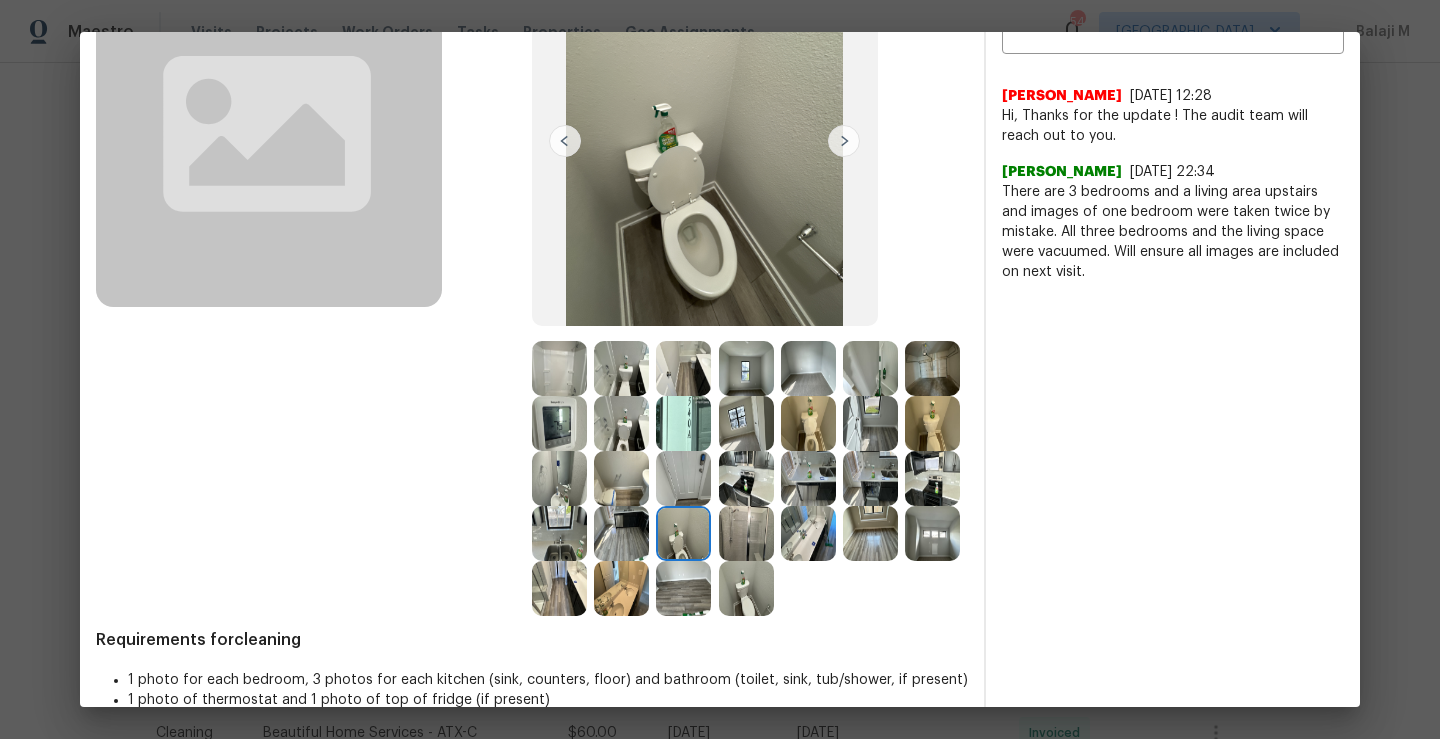 click at bounding box center [746, 533] 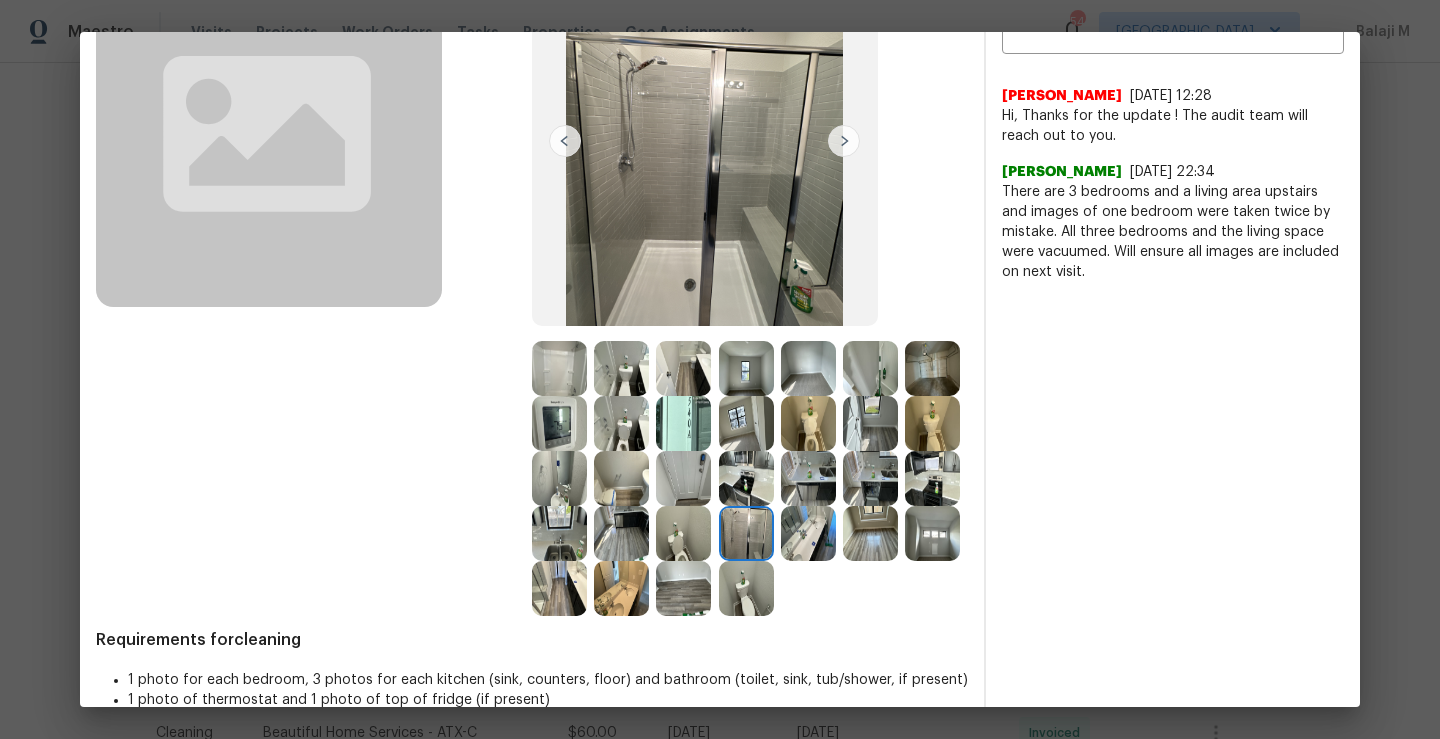 click at bounding box center [808, 533] 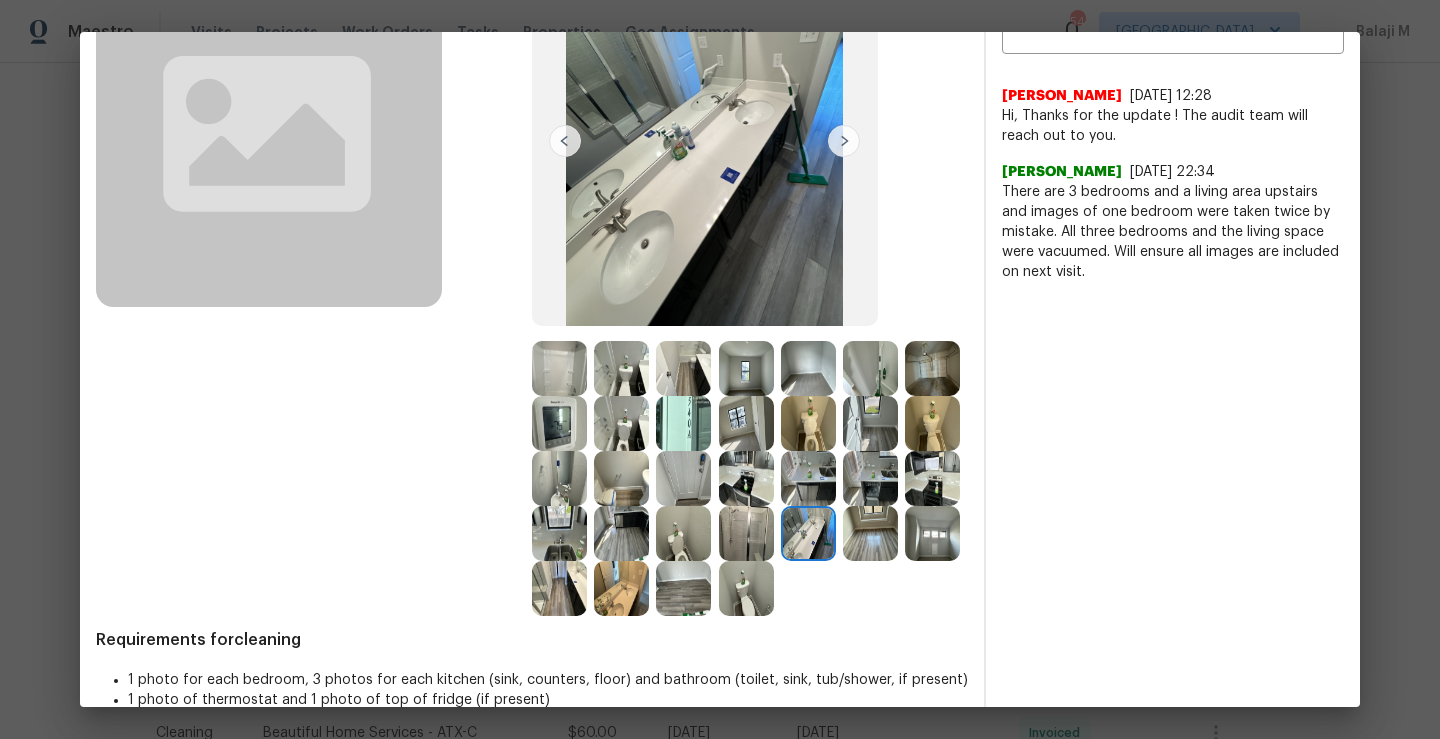 click at bounding box center [870, 533] 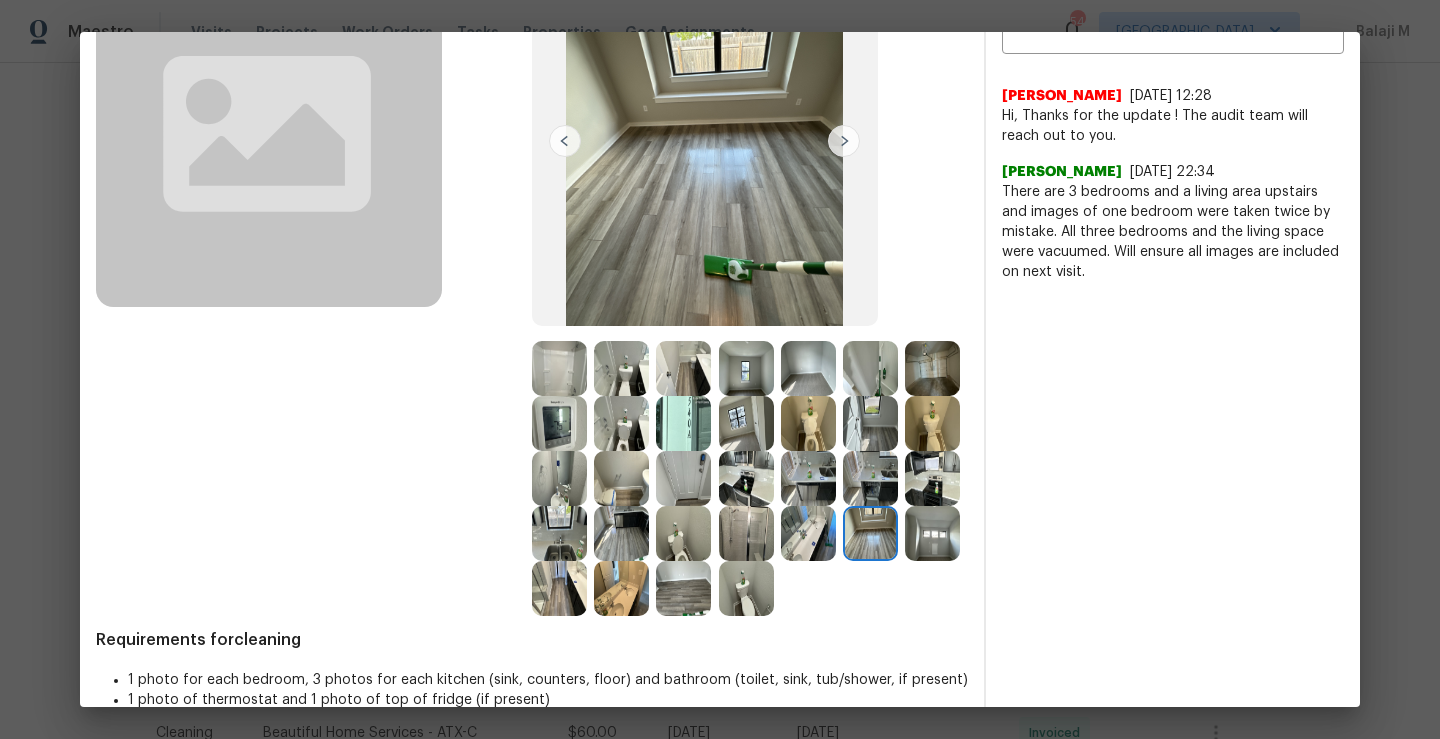 click at bounding box center (932, 533) 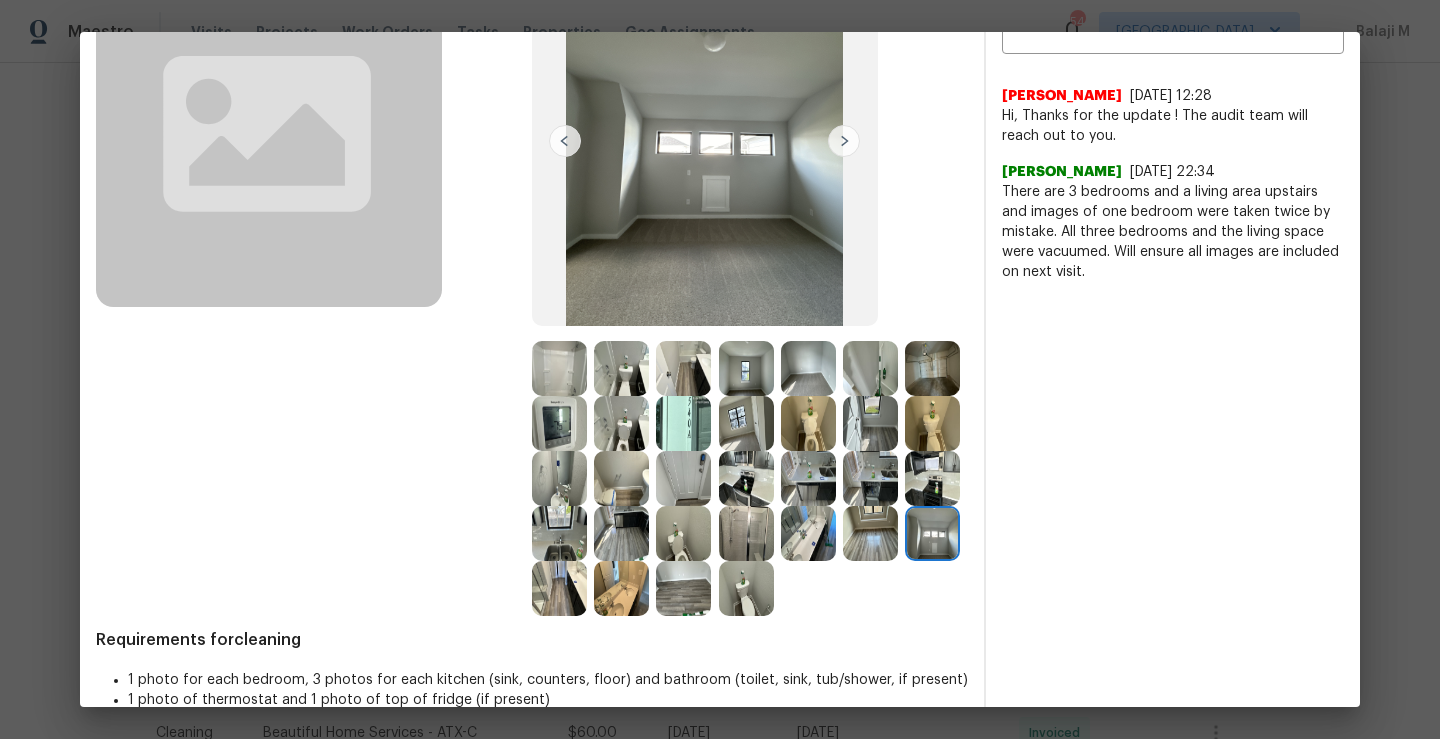 click at bounding box center (559, 588) 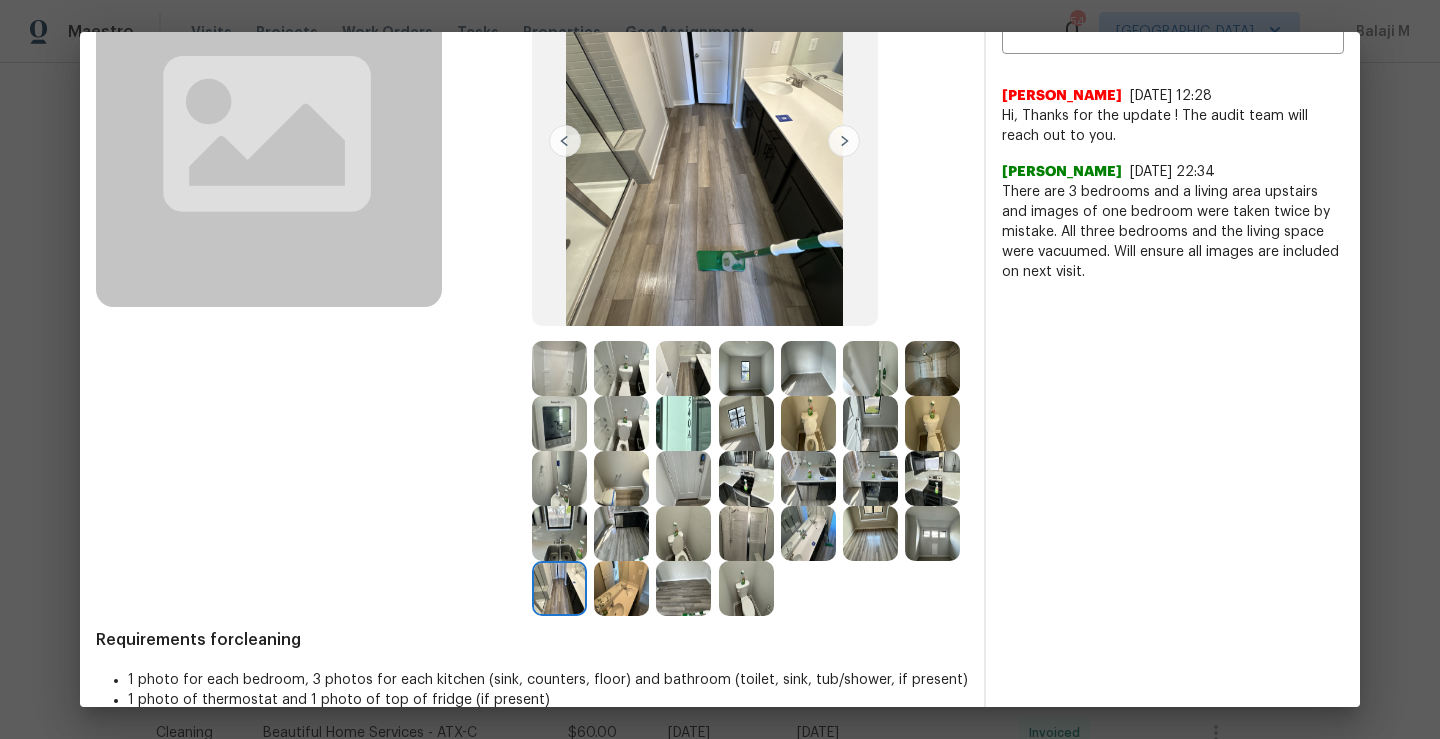 click at bounding box center (750, 478) 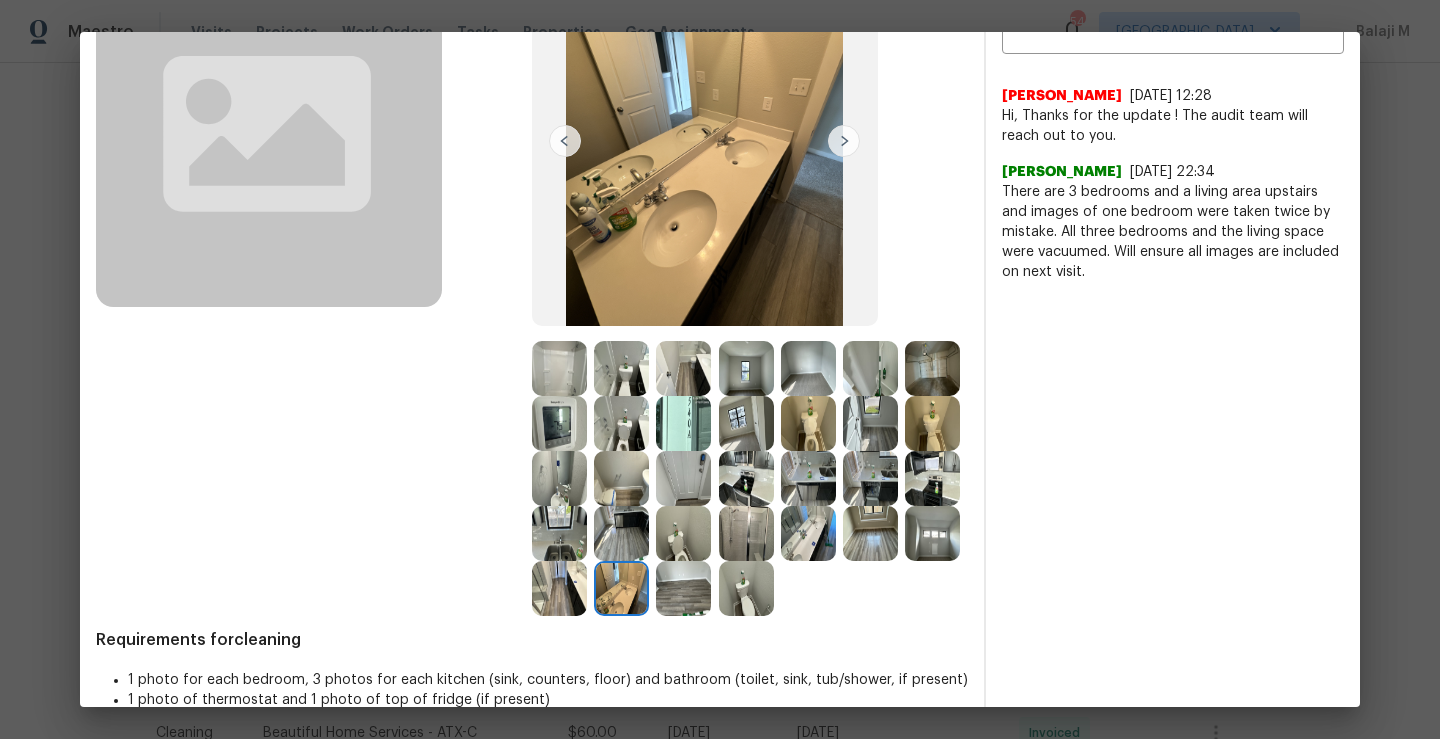 click at bounding box center [683, 588] 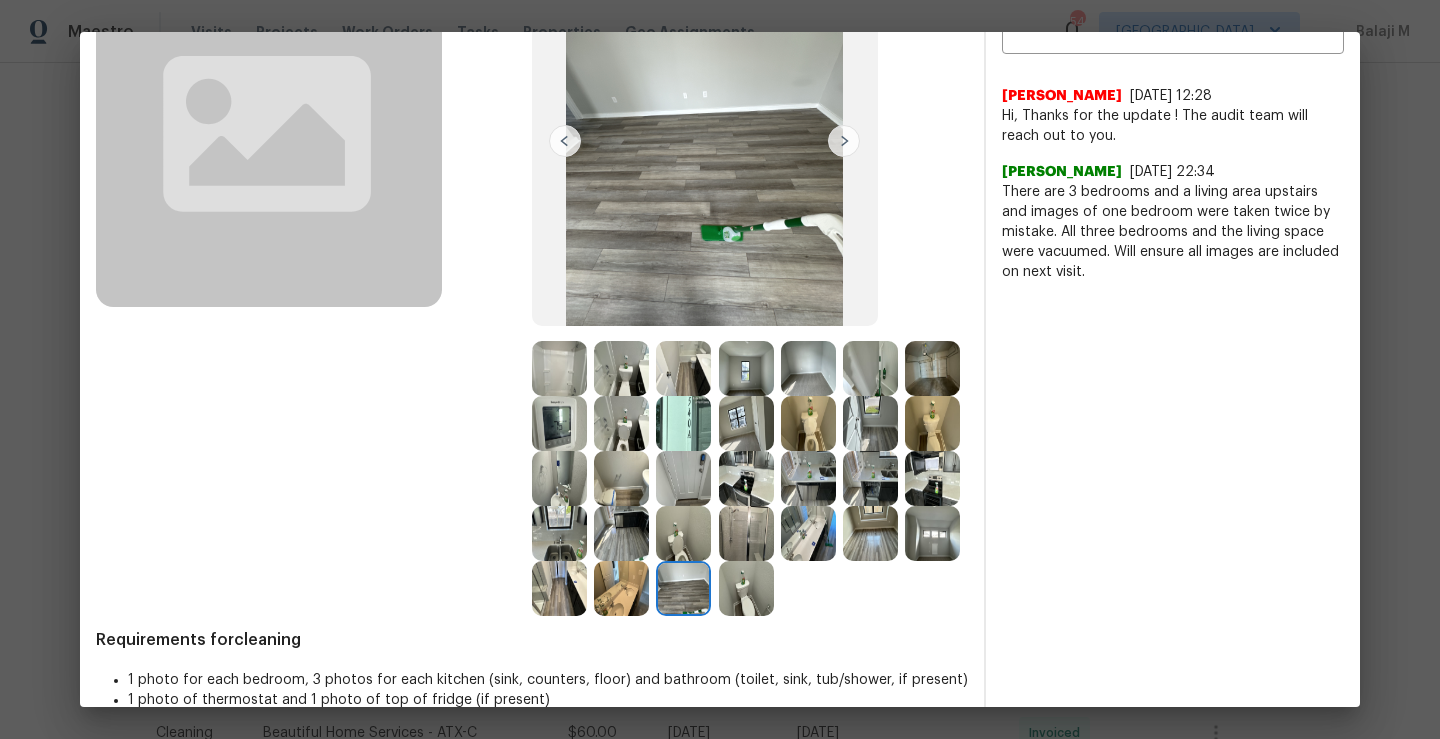 click at bounding box center (746, 588) 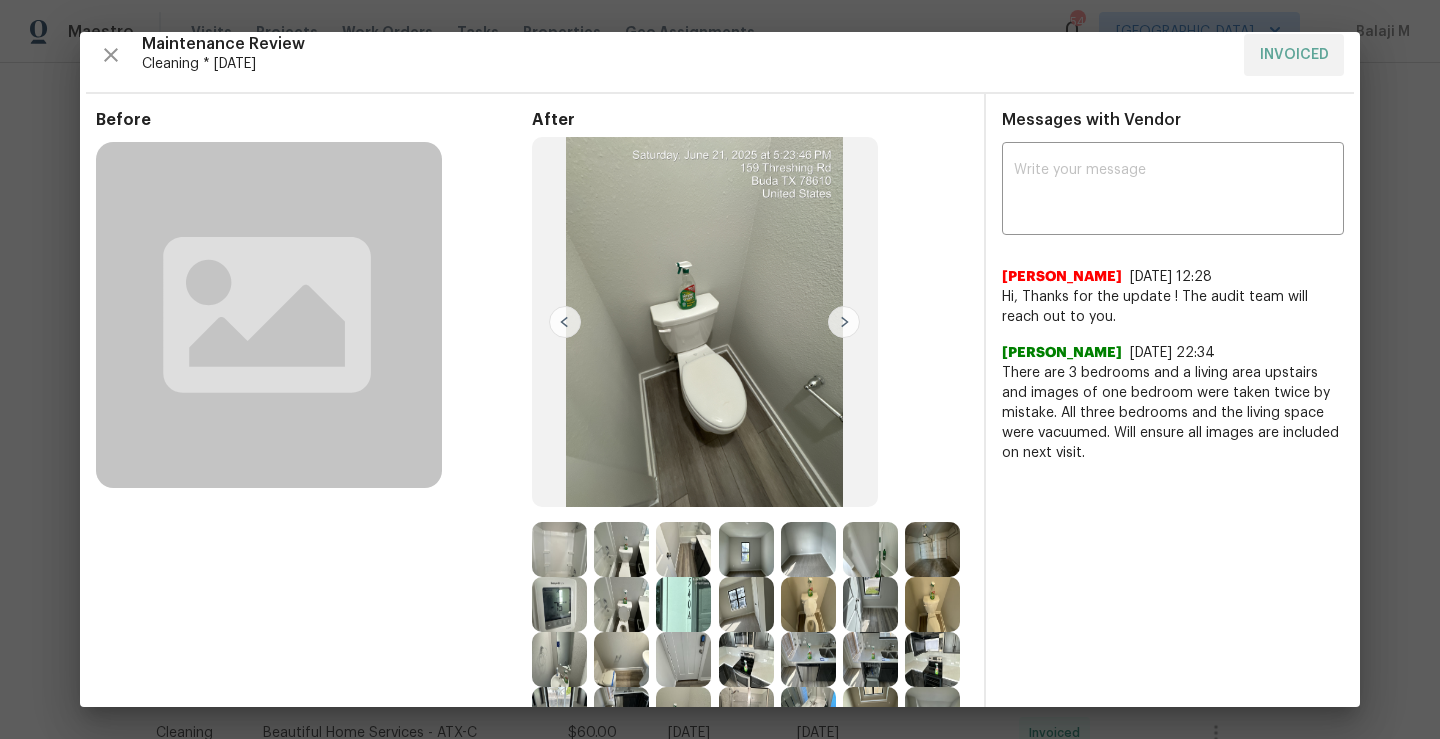 scroll, scrollTop: 15, scrollLeft: 0, axis: vertical 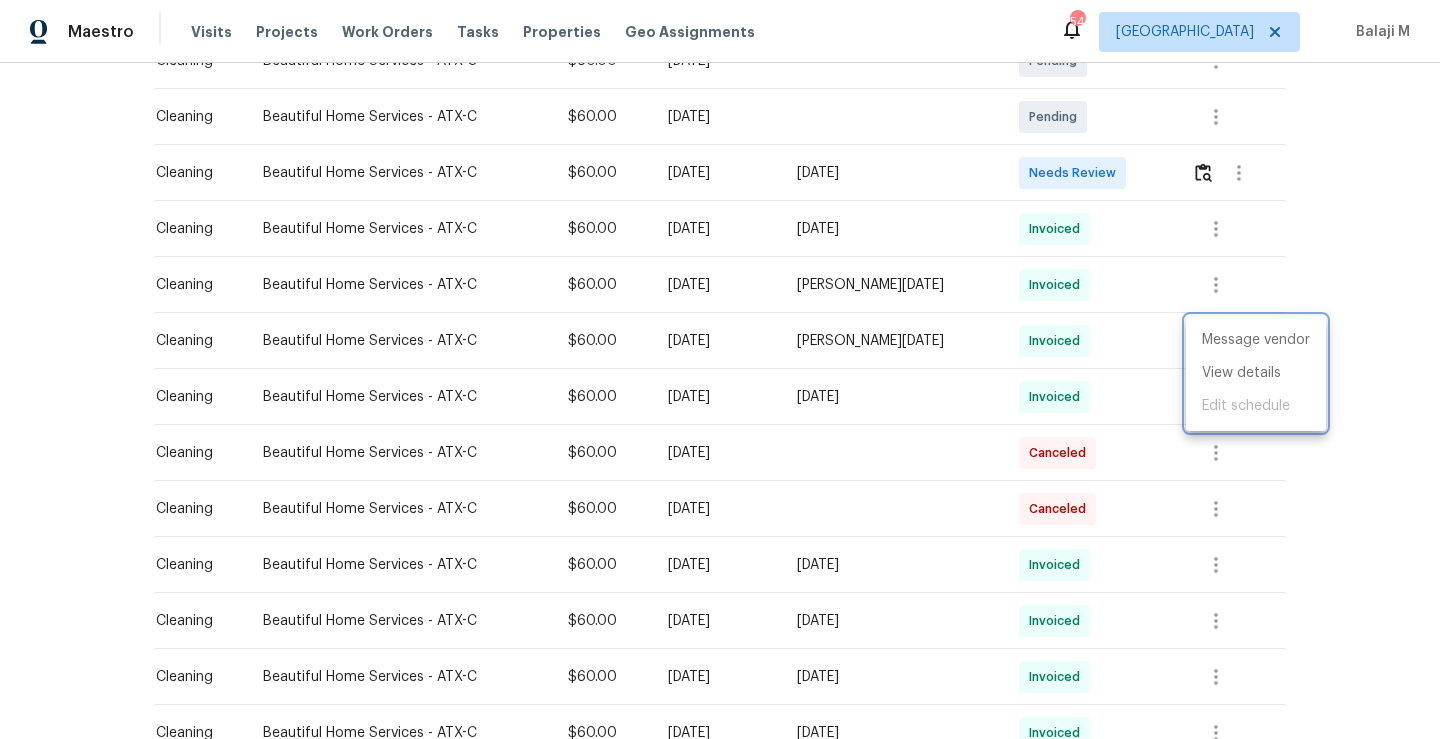 click at bounding box center [720, 369] 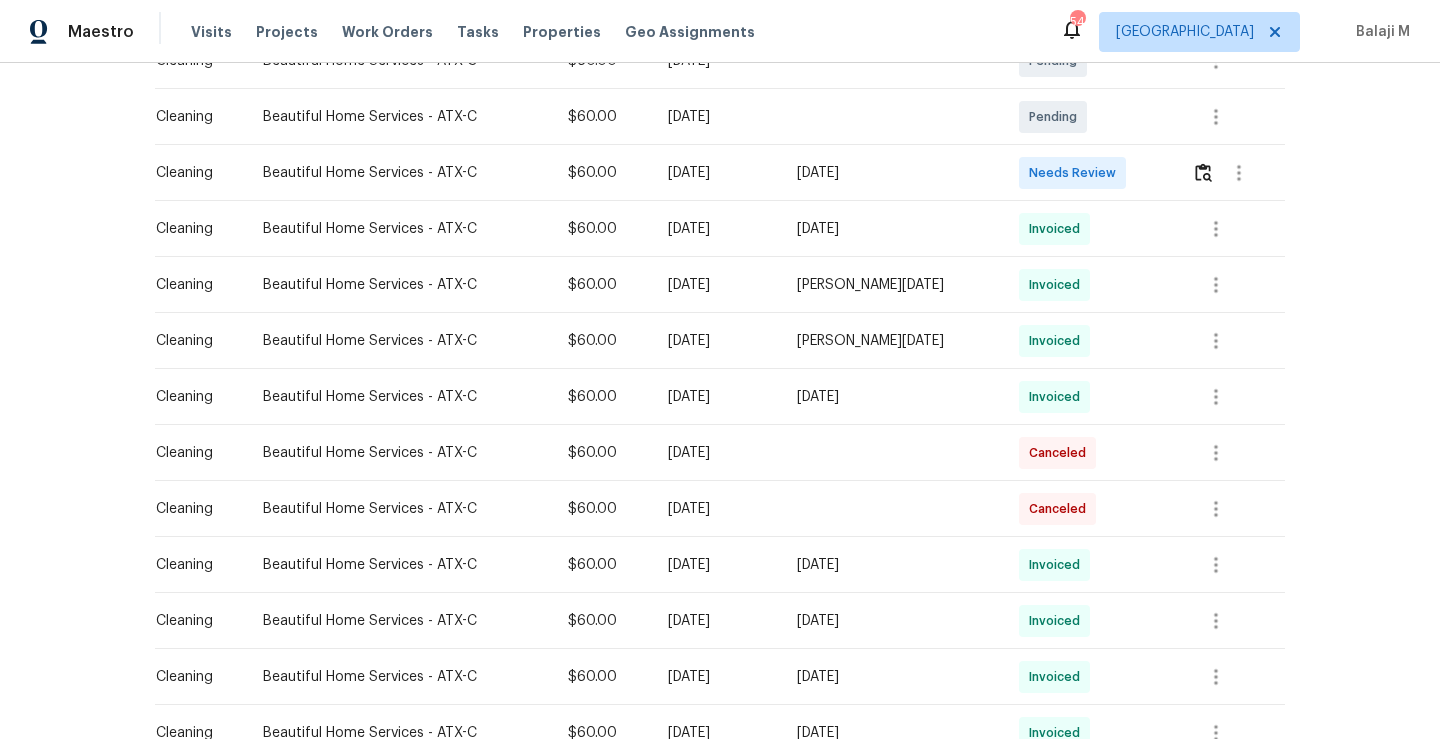 click on "Sun, Jun 22 2025" at bounding box center [892, 341] 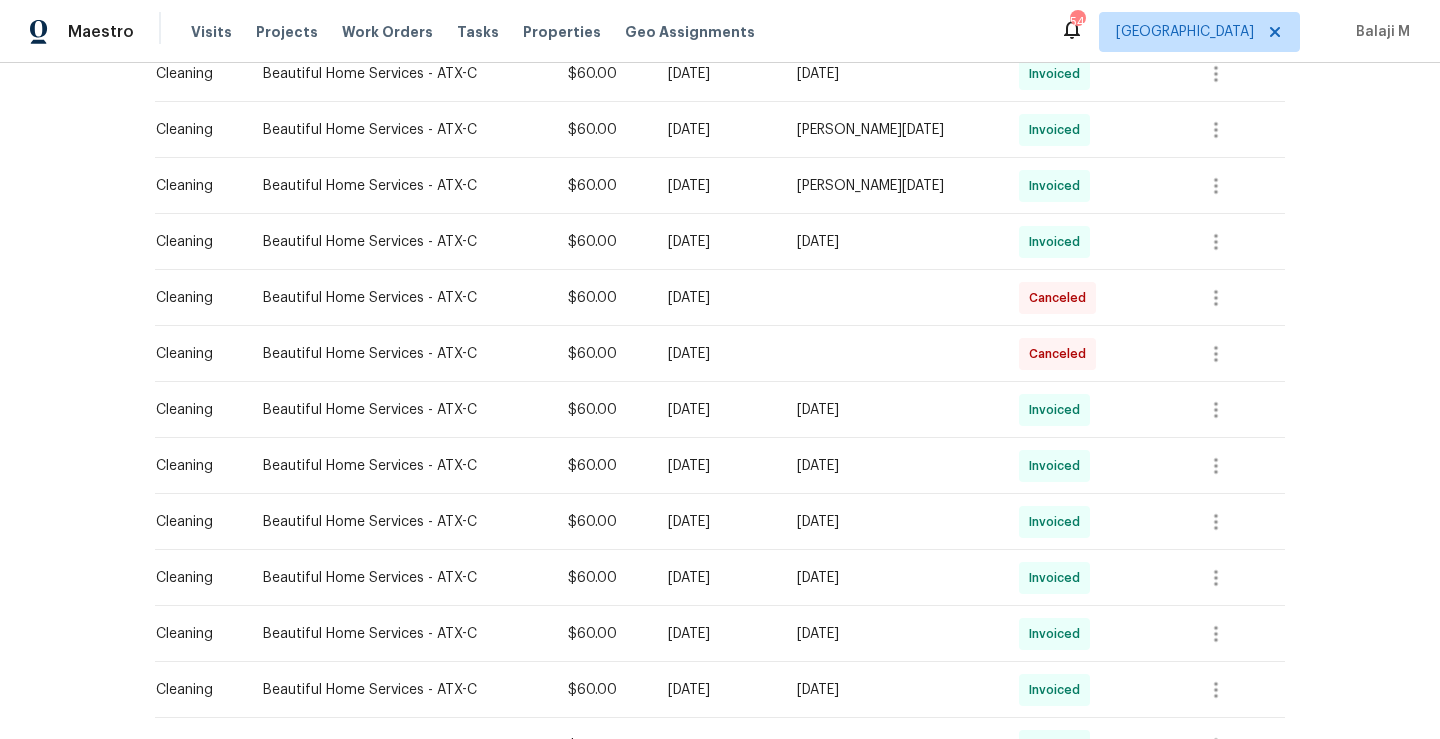 scroll, scrollTop: 289, scrollLeft: 0, axis: vertical 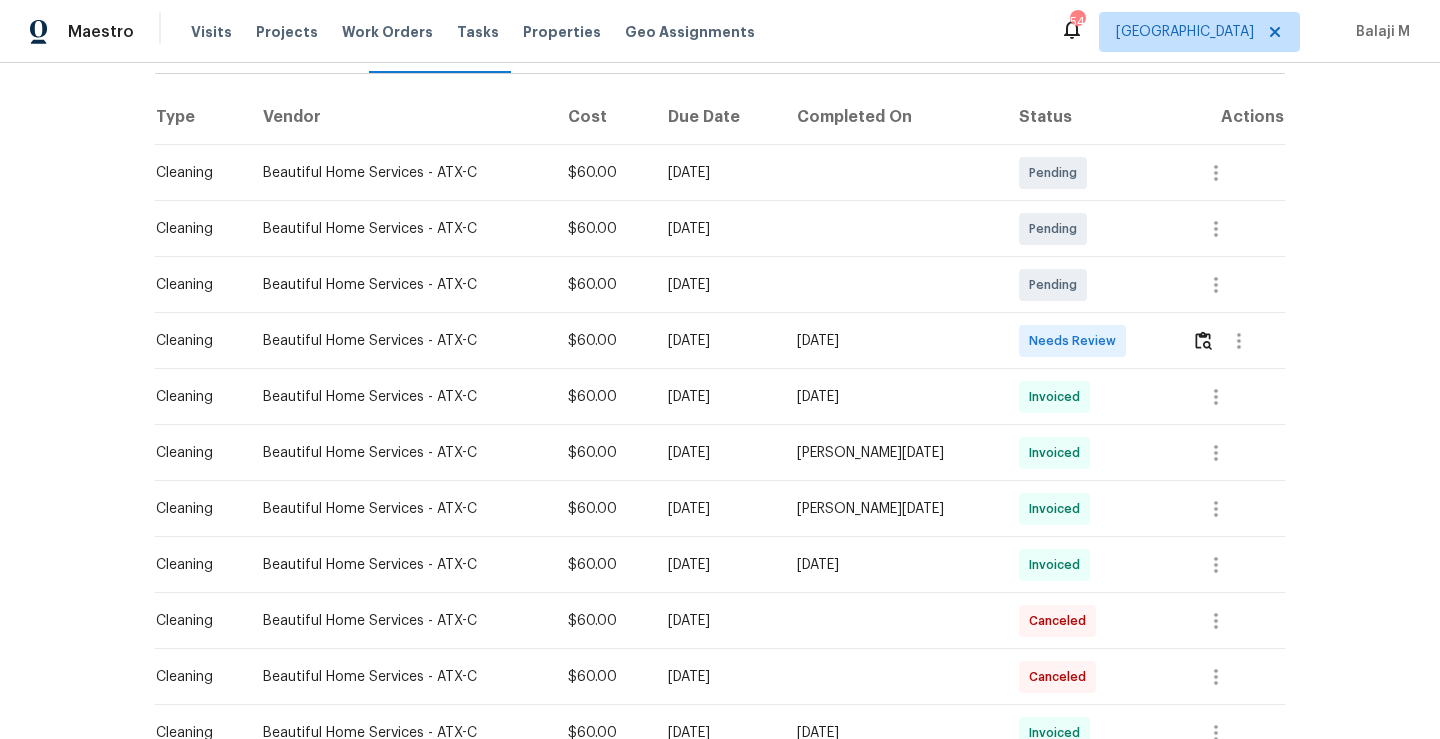 drag, startPoint x: 256, startPoint y: 280, endPoint x: 418, endPoint y: 269, distance: 162.37303 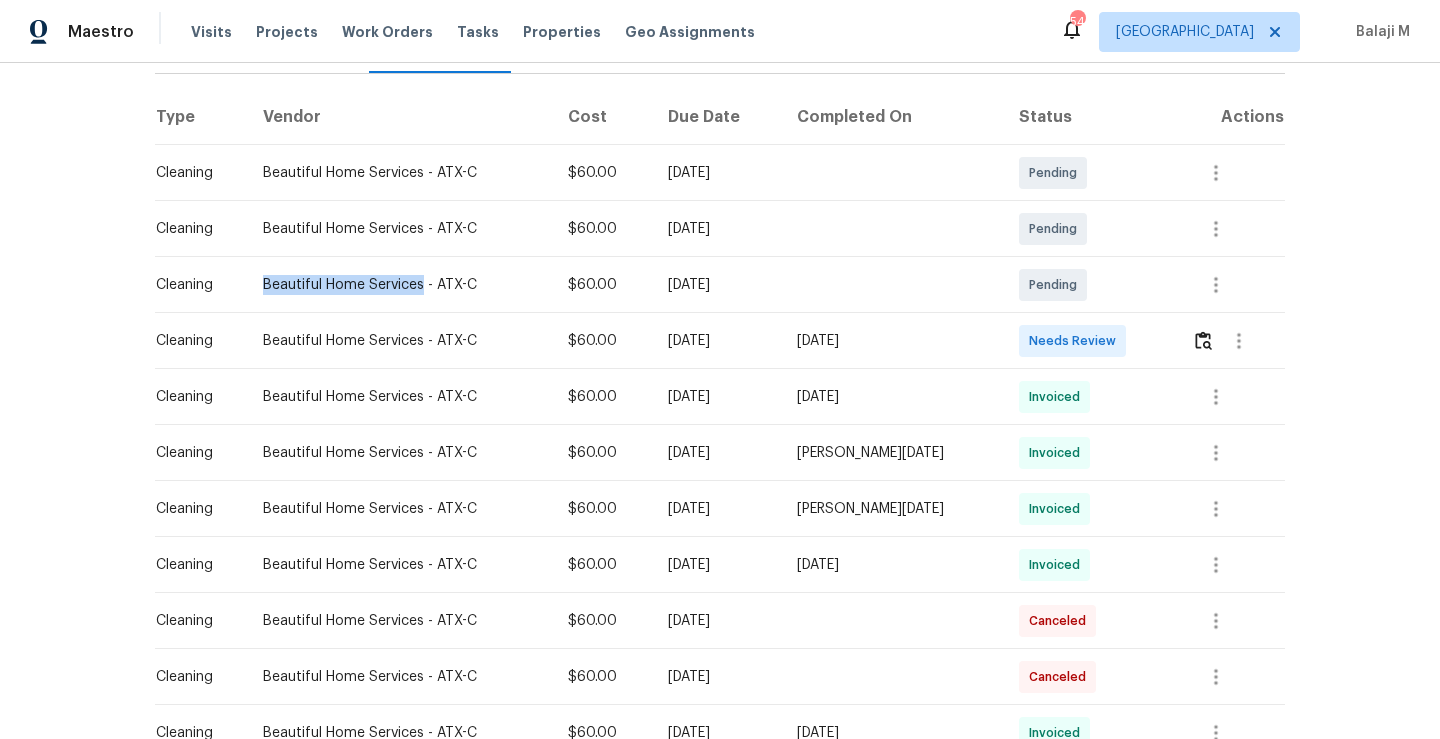 drag, startPoint x: 258, startPoint y: 281, endPoint x: 413, endPoint y: 281, distance: 155 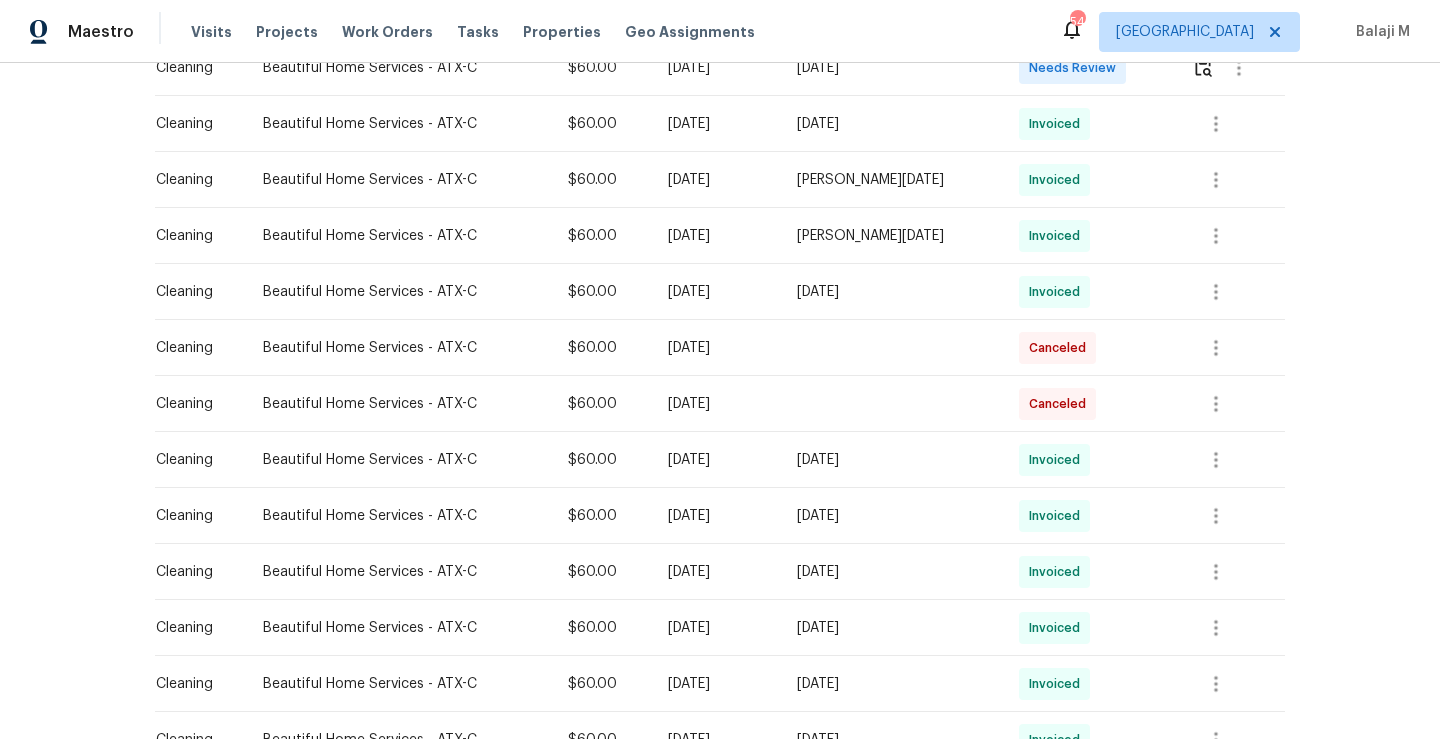 scroll, scrollTop: 559, scrollLeft: 0, axis: vertical 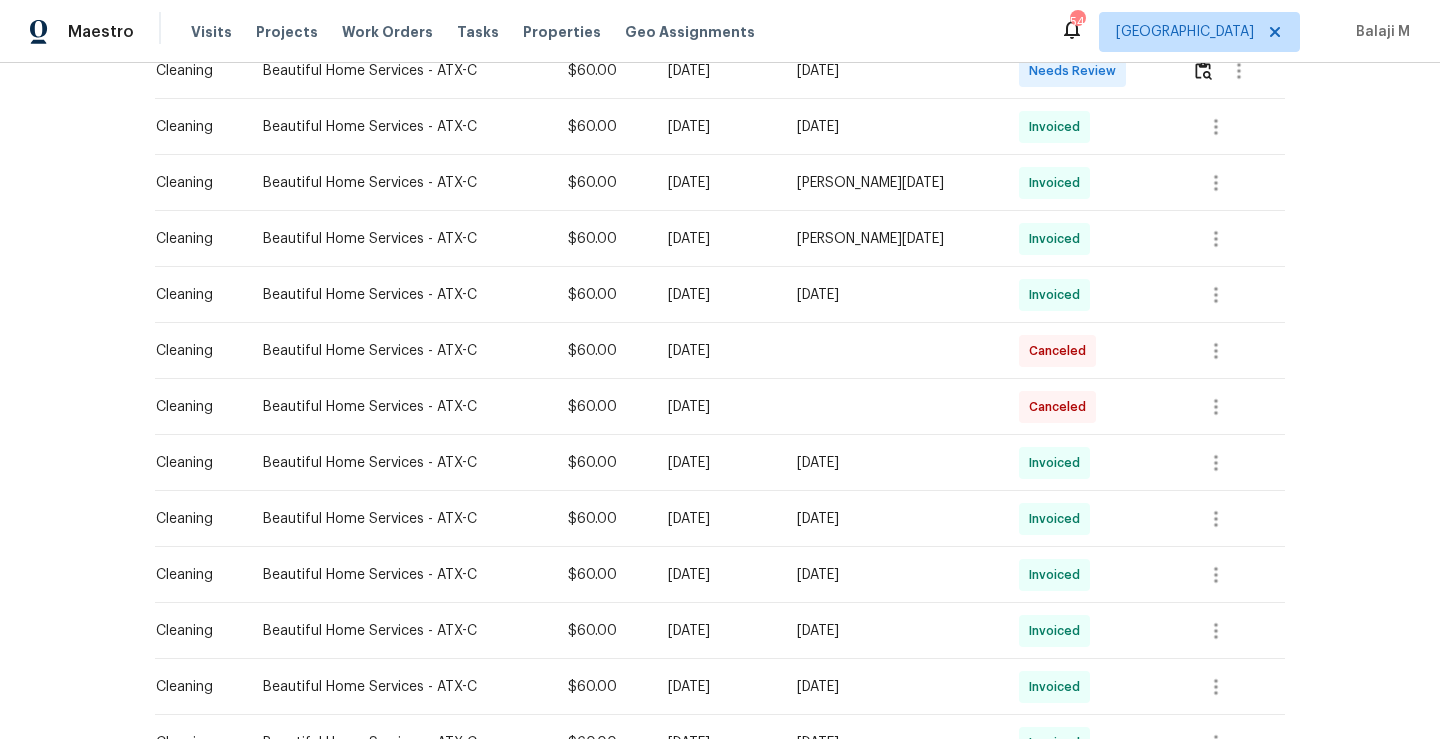 click on "Canceled" at bounding box center (1061, 351) 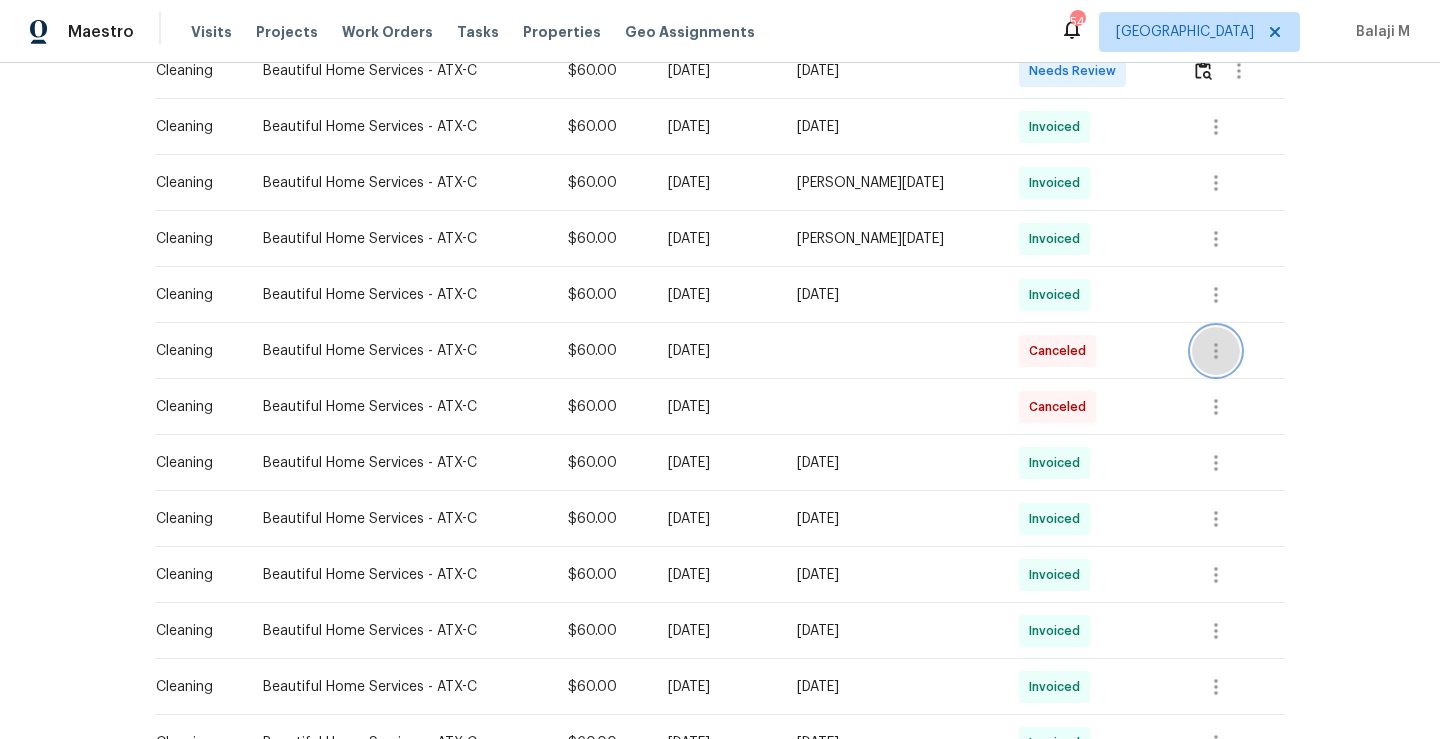 click 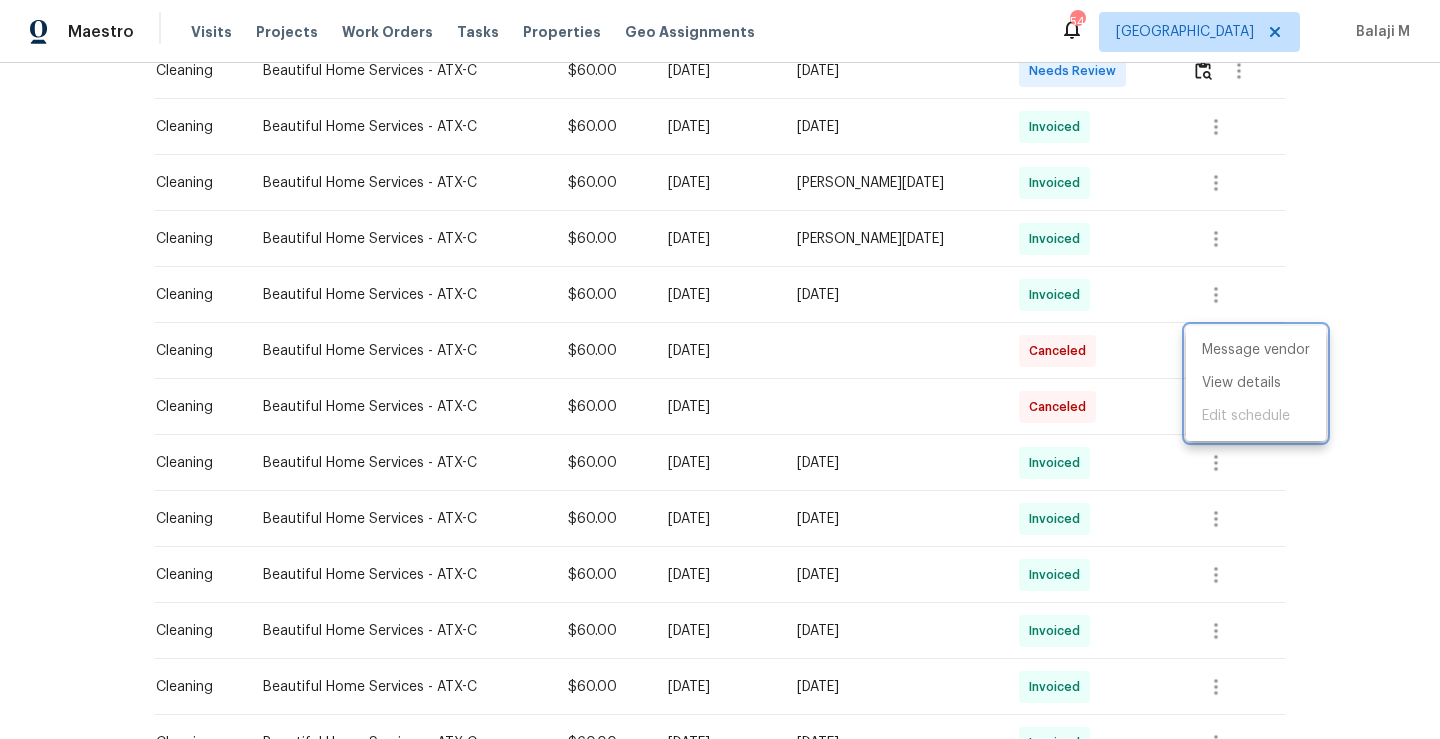 click at bounding box center [720, 369] 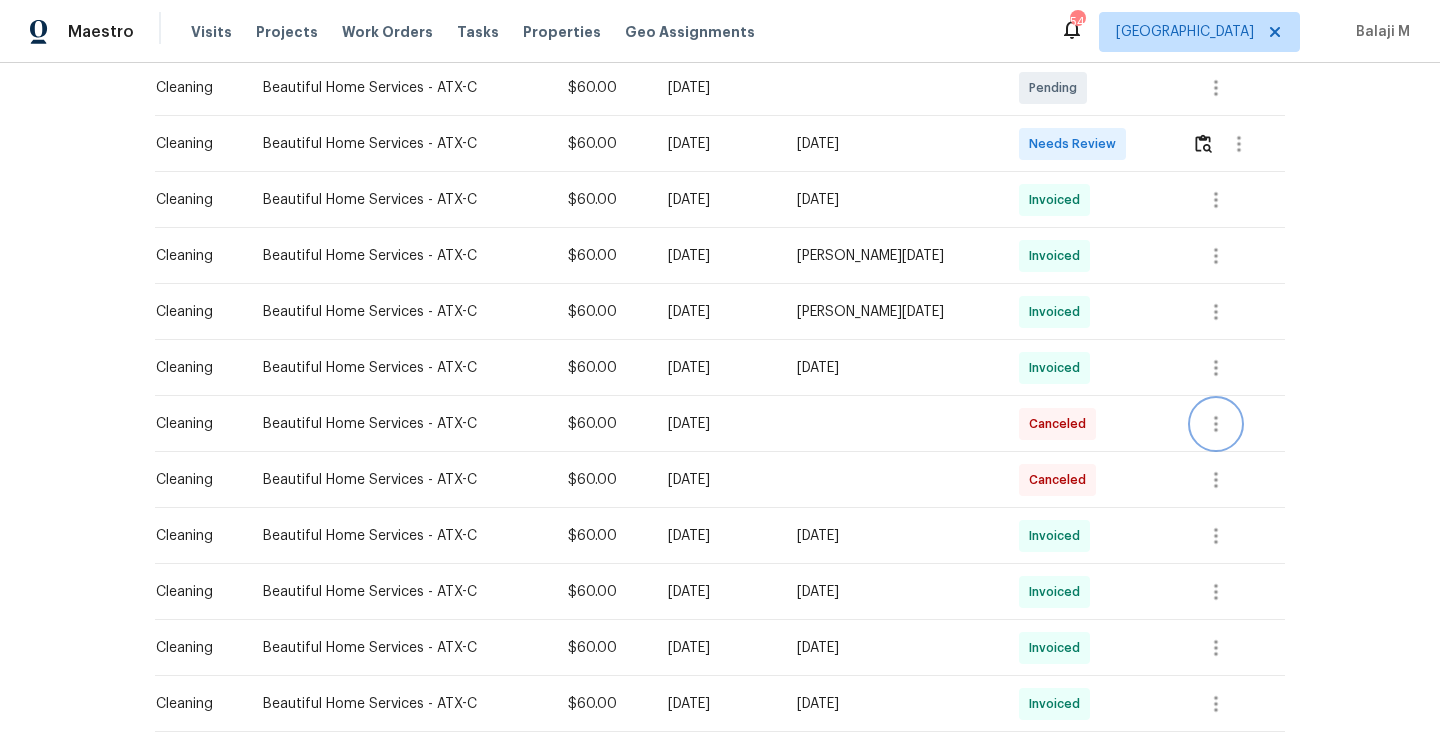 scroll, scrollTop: 487, scrollLeft: 0, axis: vertical 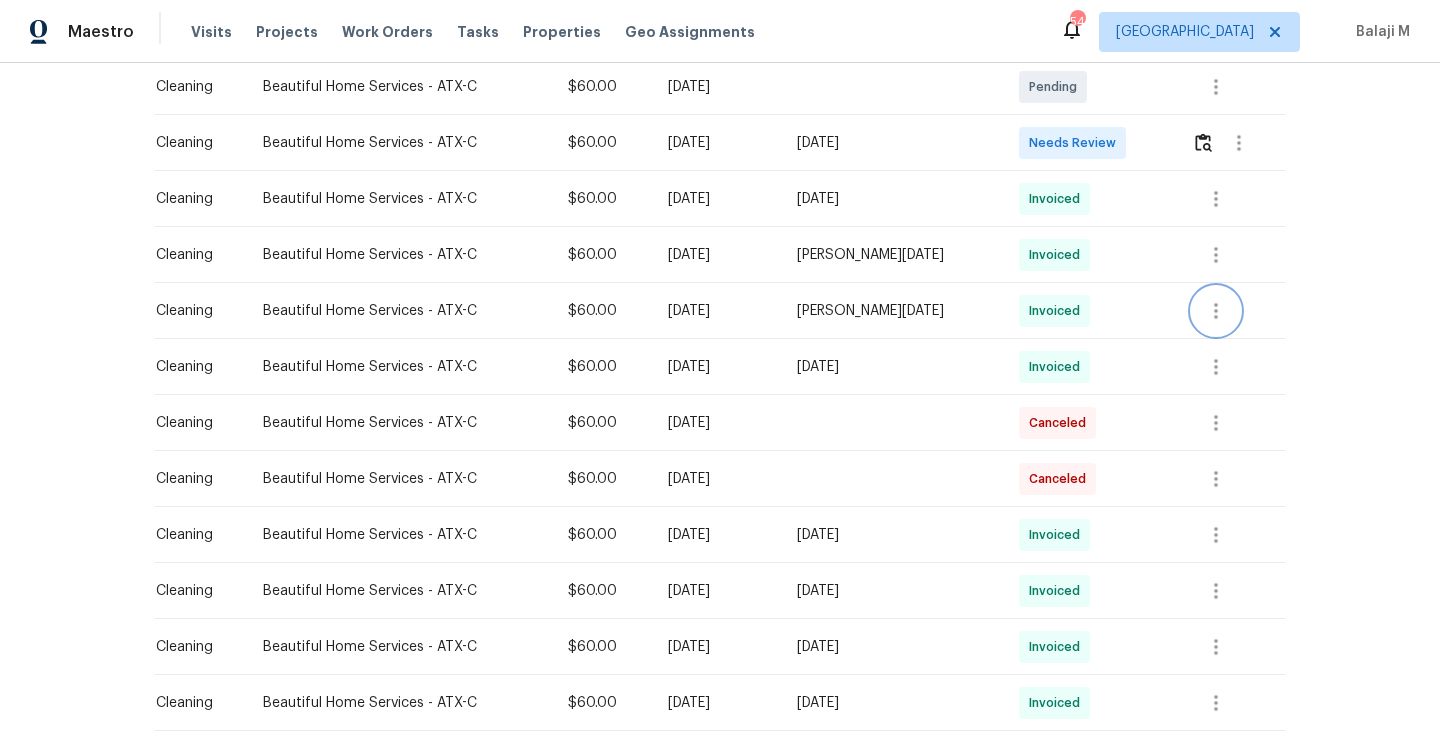 click 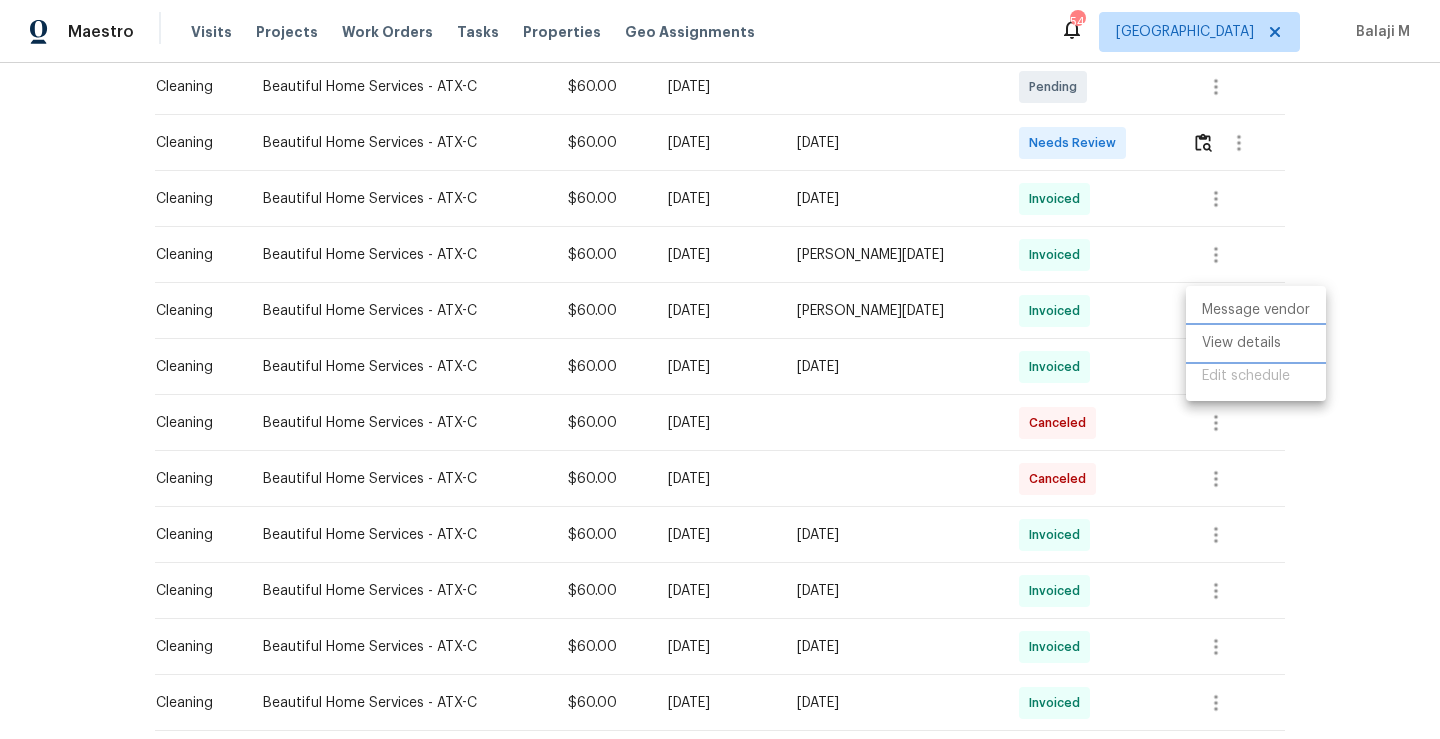 click on "View details" at bounding box center [1256, 343] 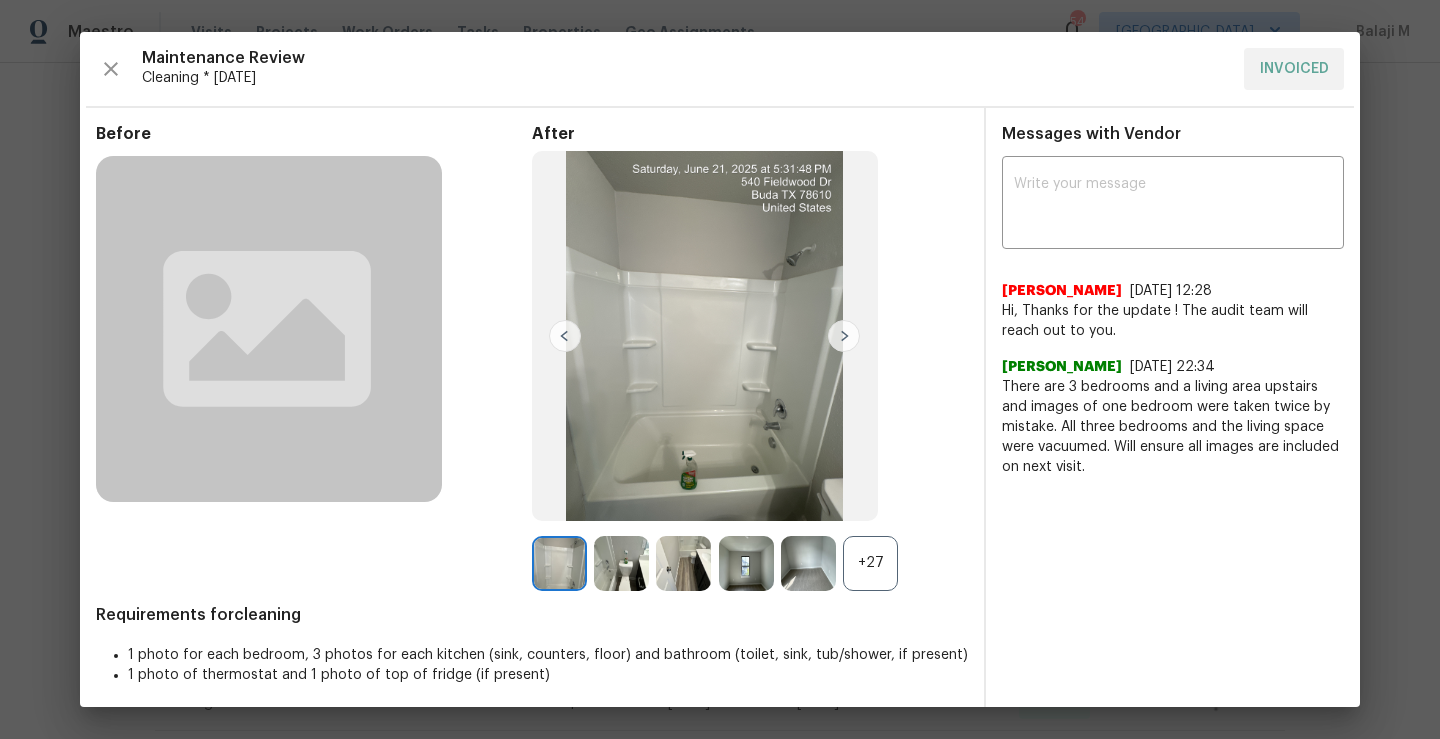 scroll, scrollTop: 7, scrollLeft: 0, axis: vertical 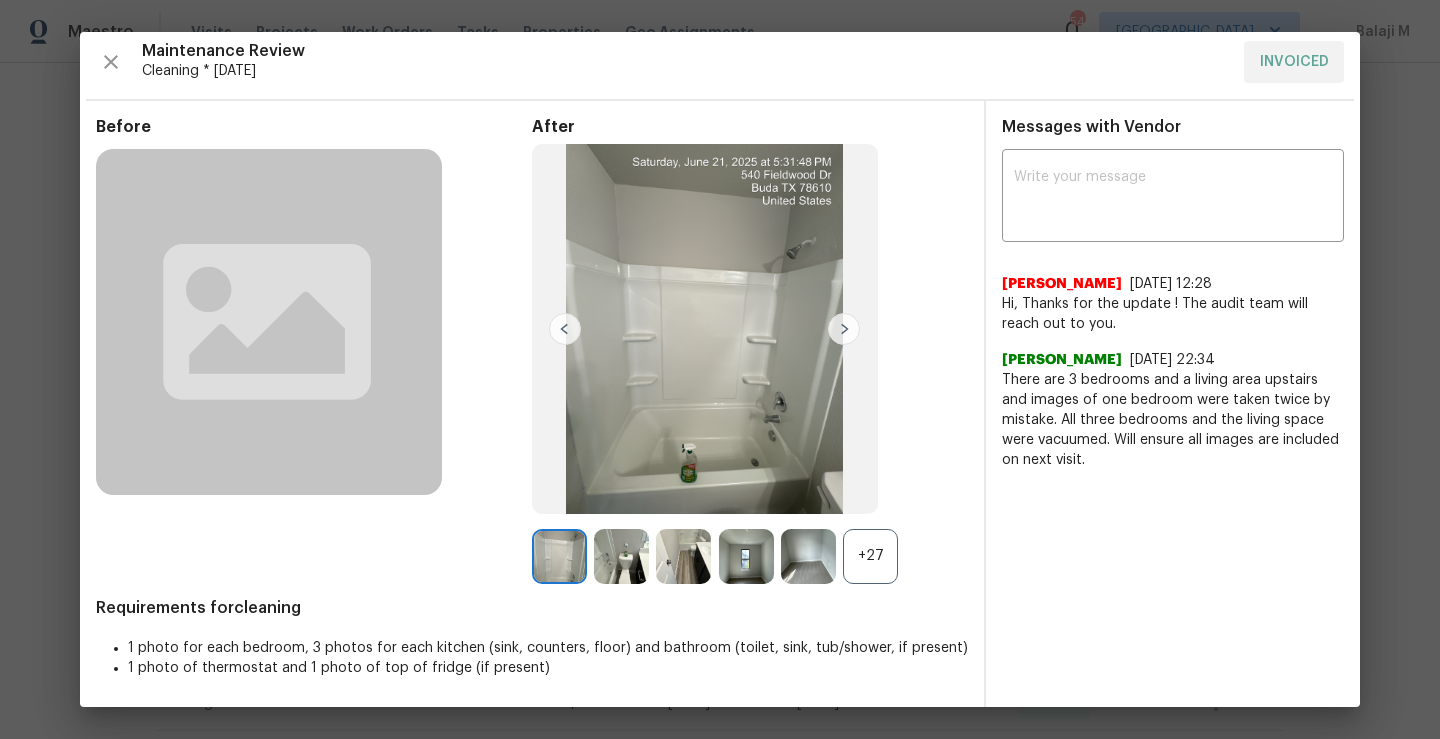 click on "+27" at bounding box center (870, 556) 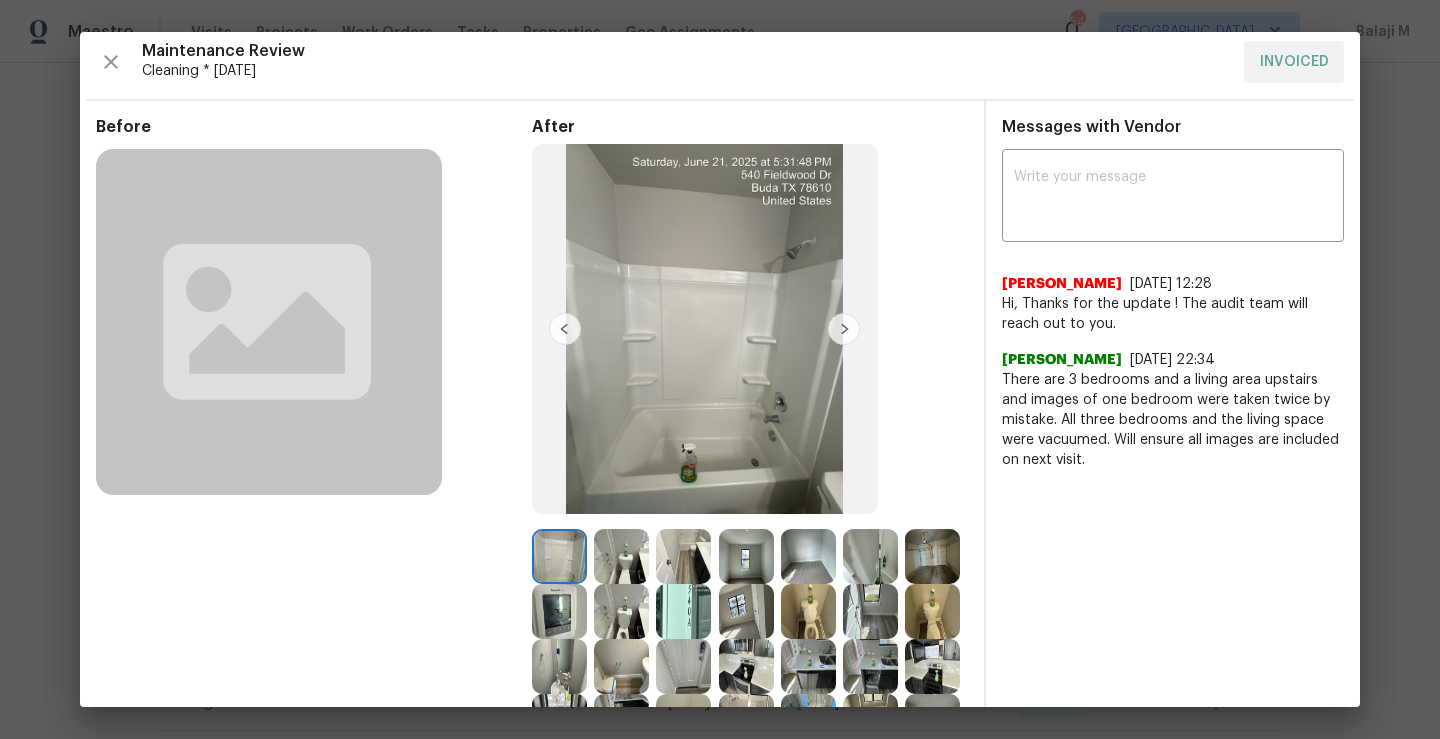 click at bounding box center (870, 556) 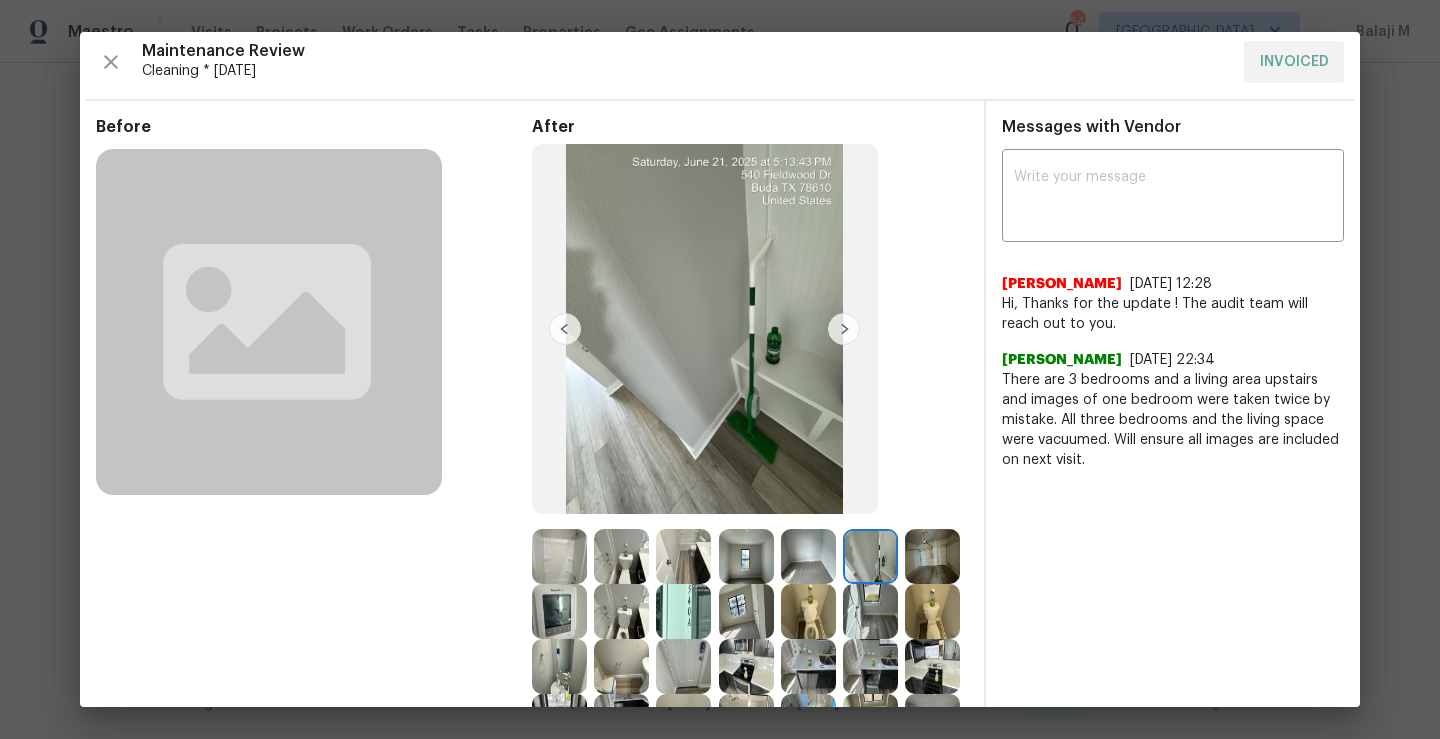 click at bounding box center [808, 556] 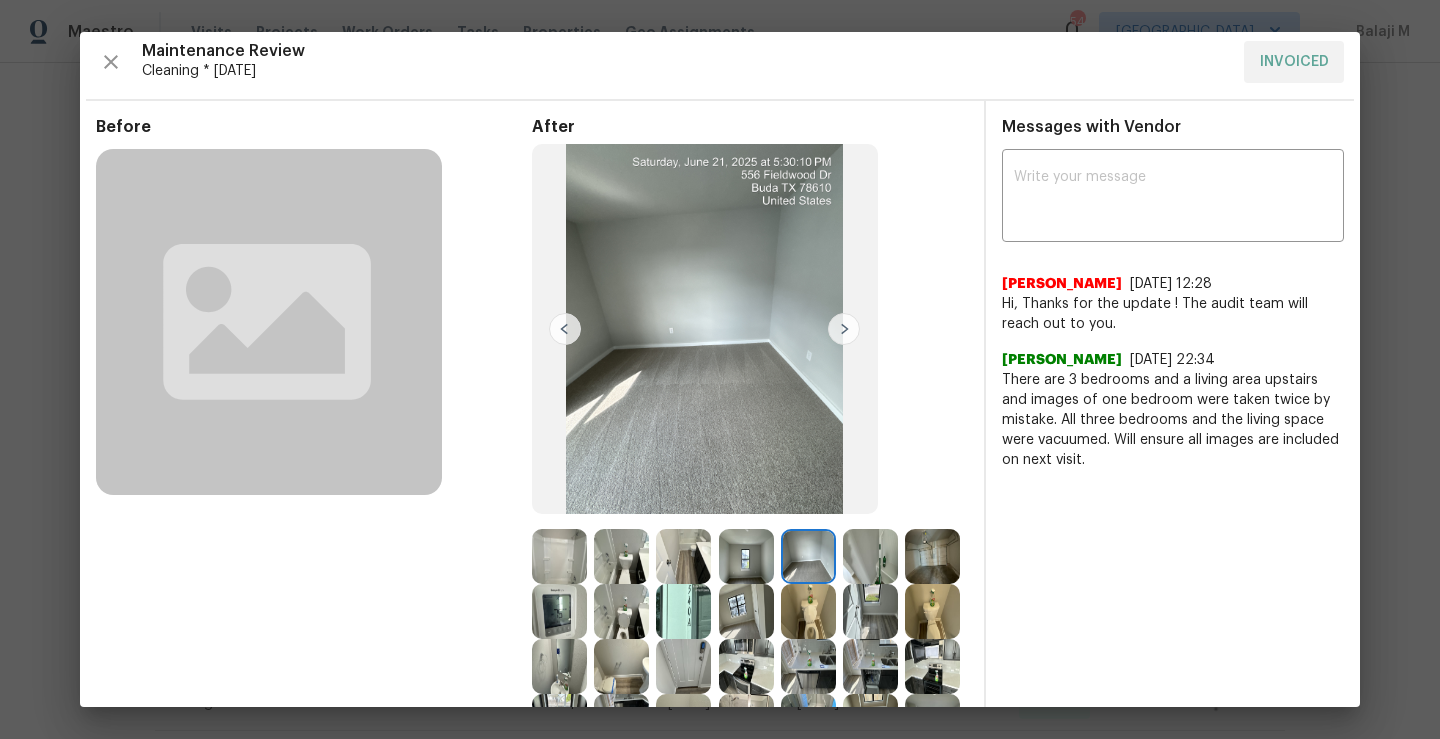 click at bounding box center (683, 611) 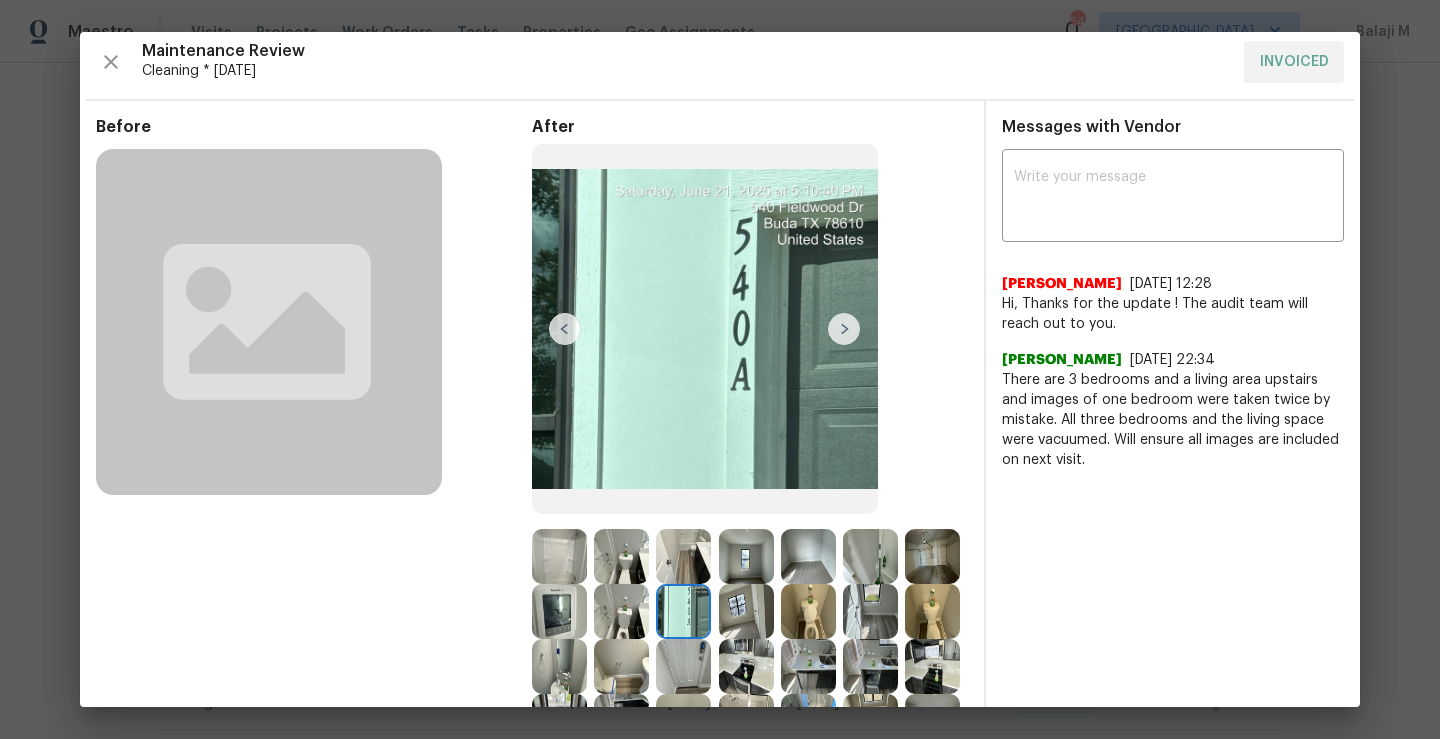 click at bounding box center [746, 556] 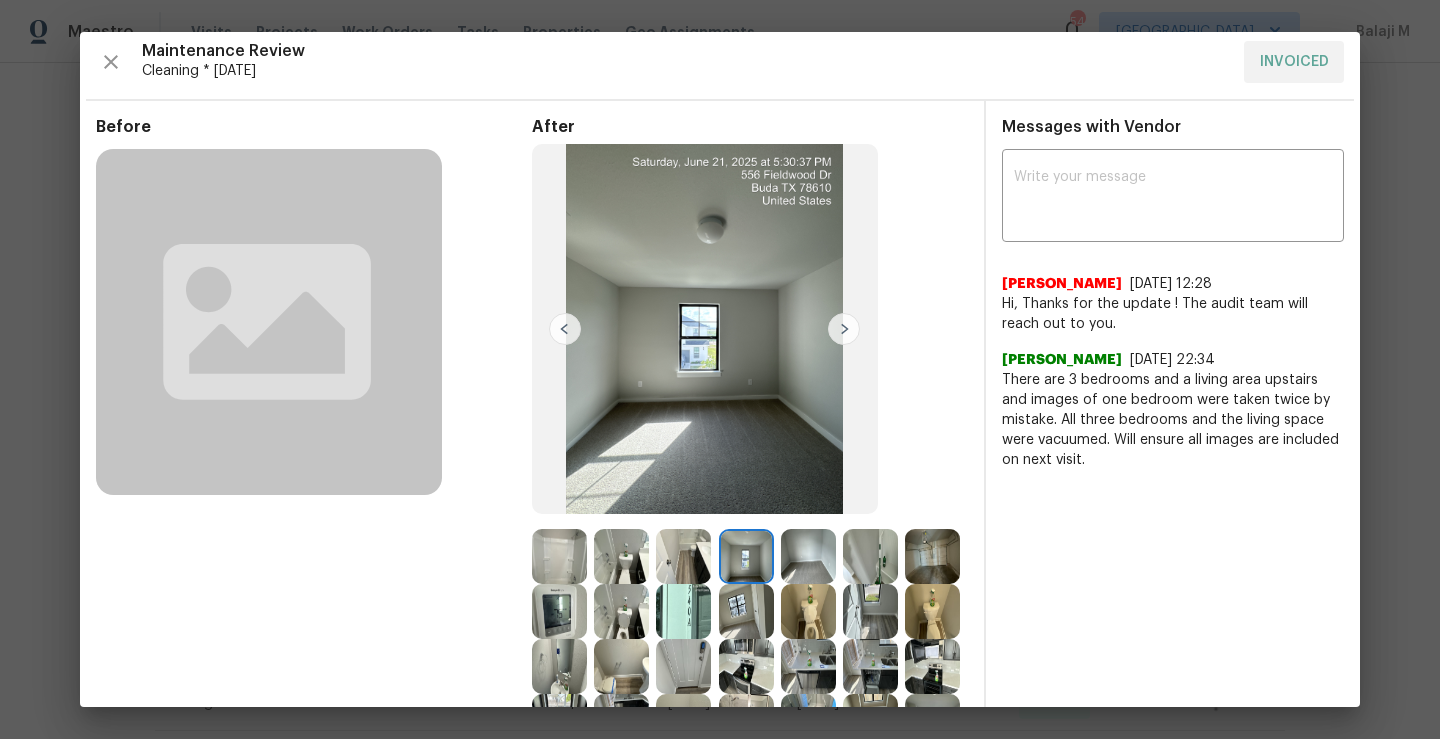 click at bounding box center [683, 556] 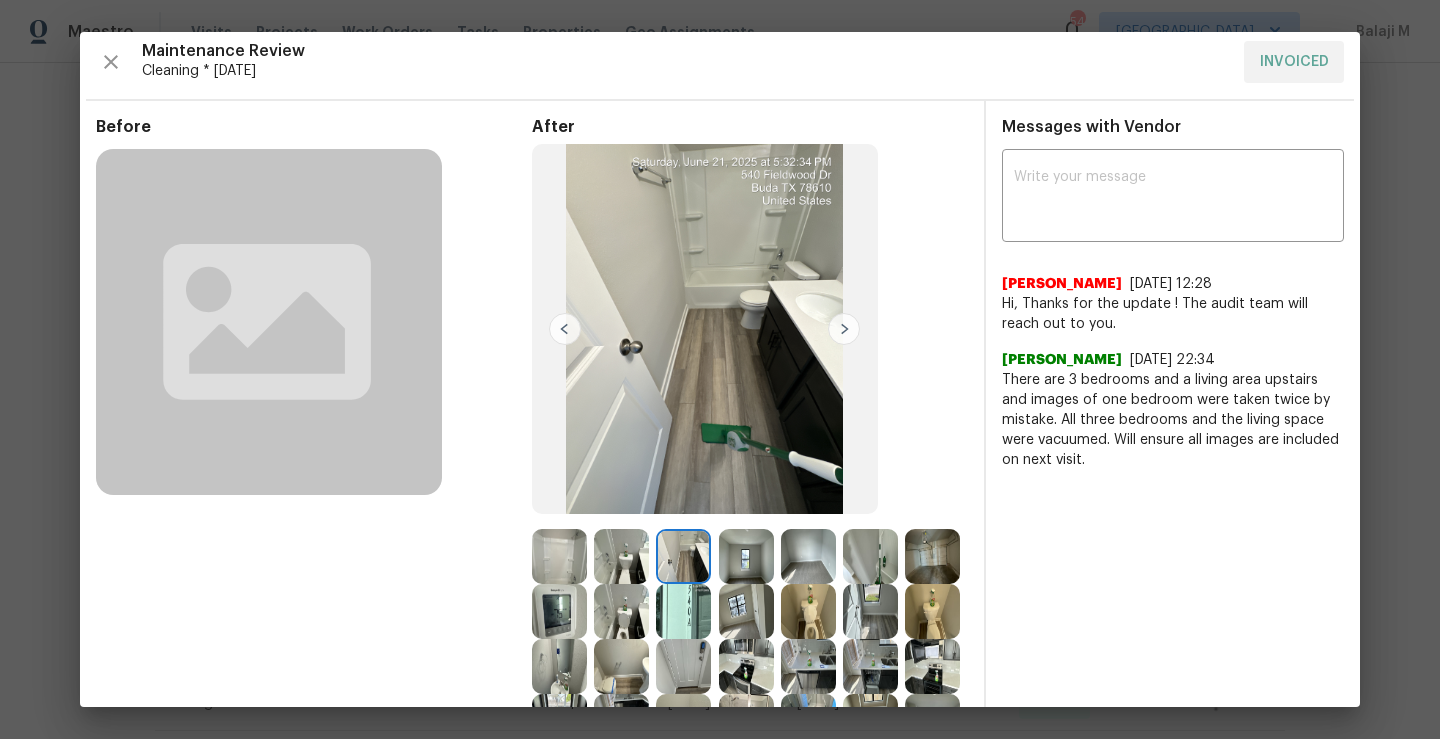 click at bounding box center [621, 556] 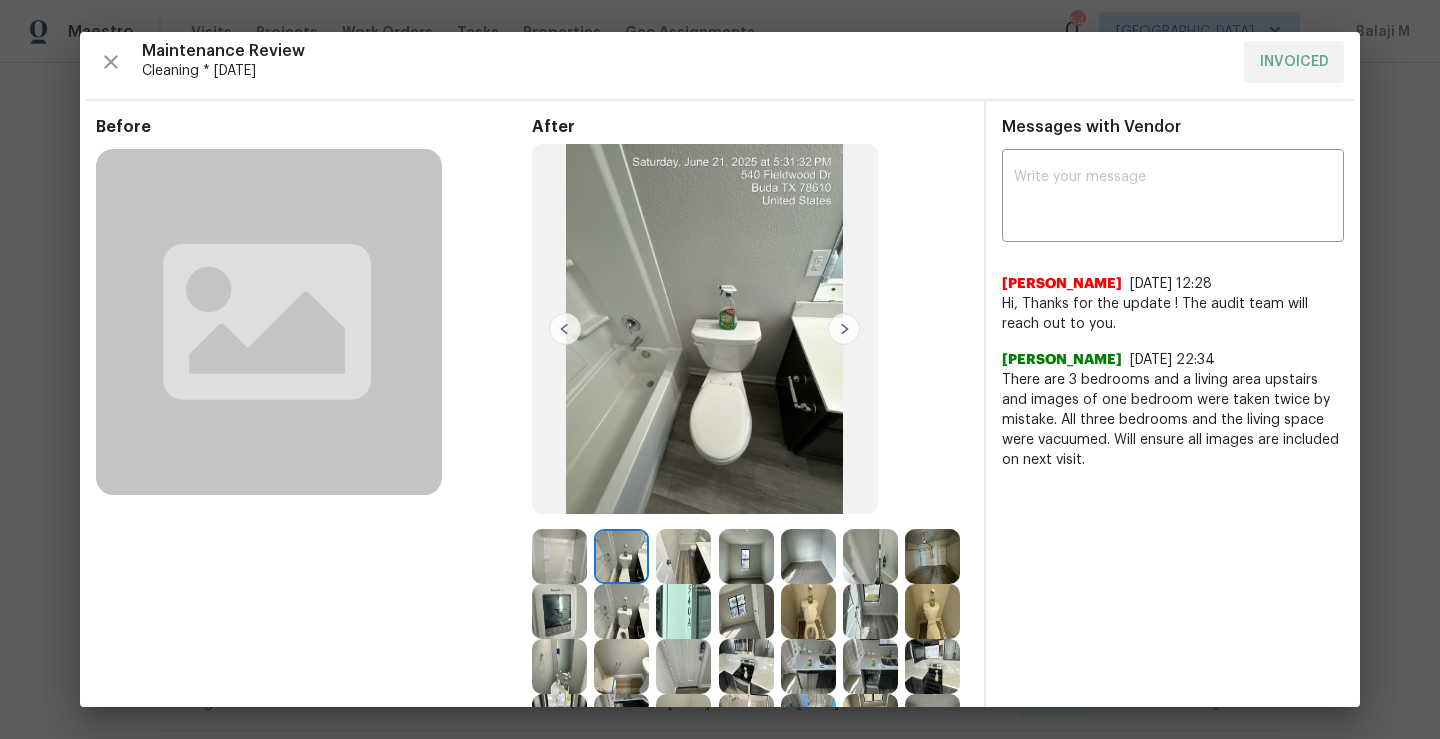 click at bounding box center [621, 611] 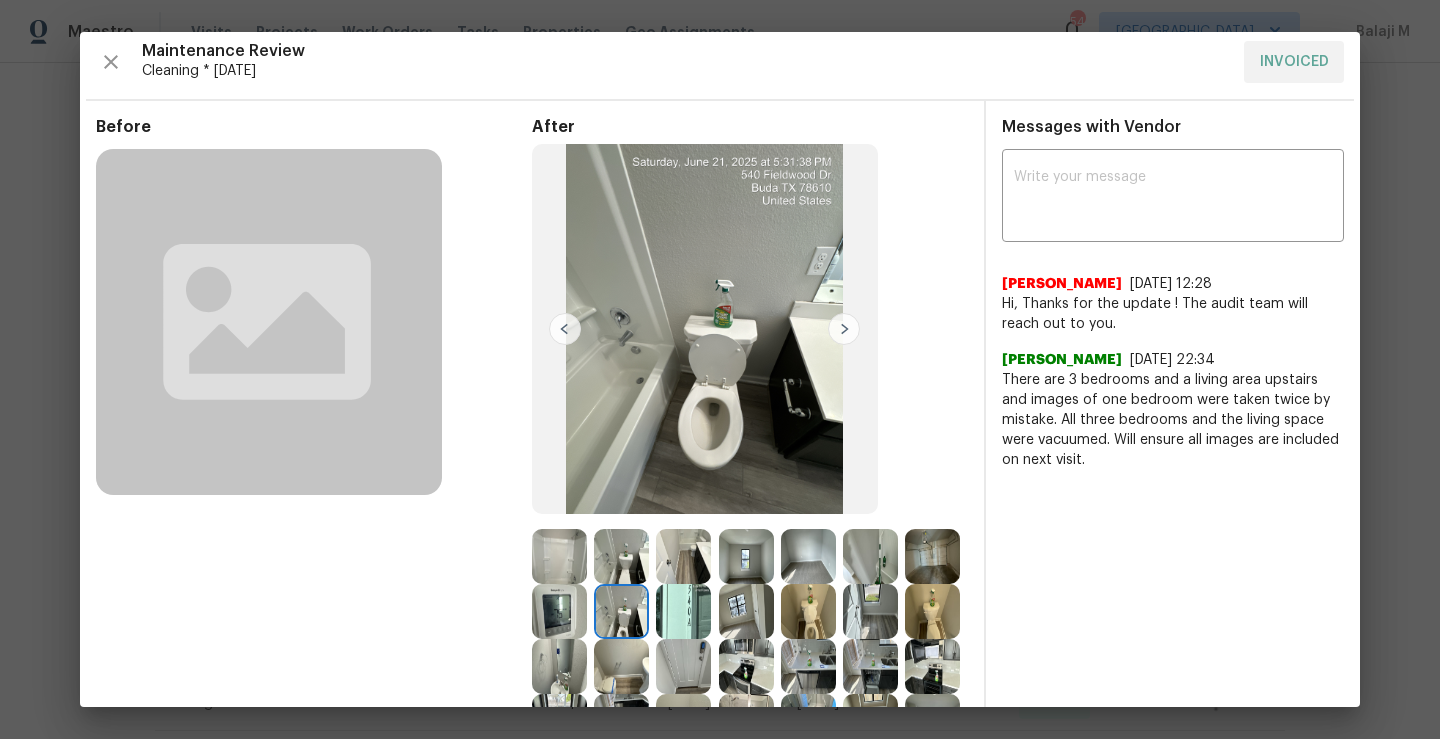 click at bounding box center (683, 611) 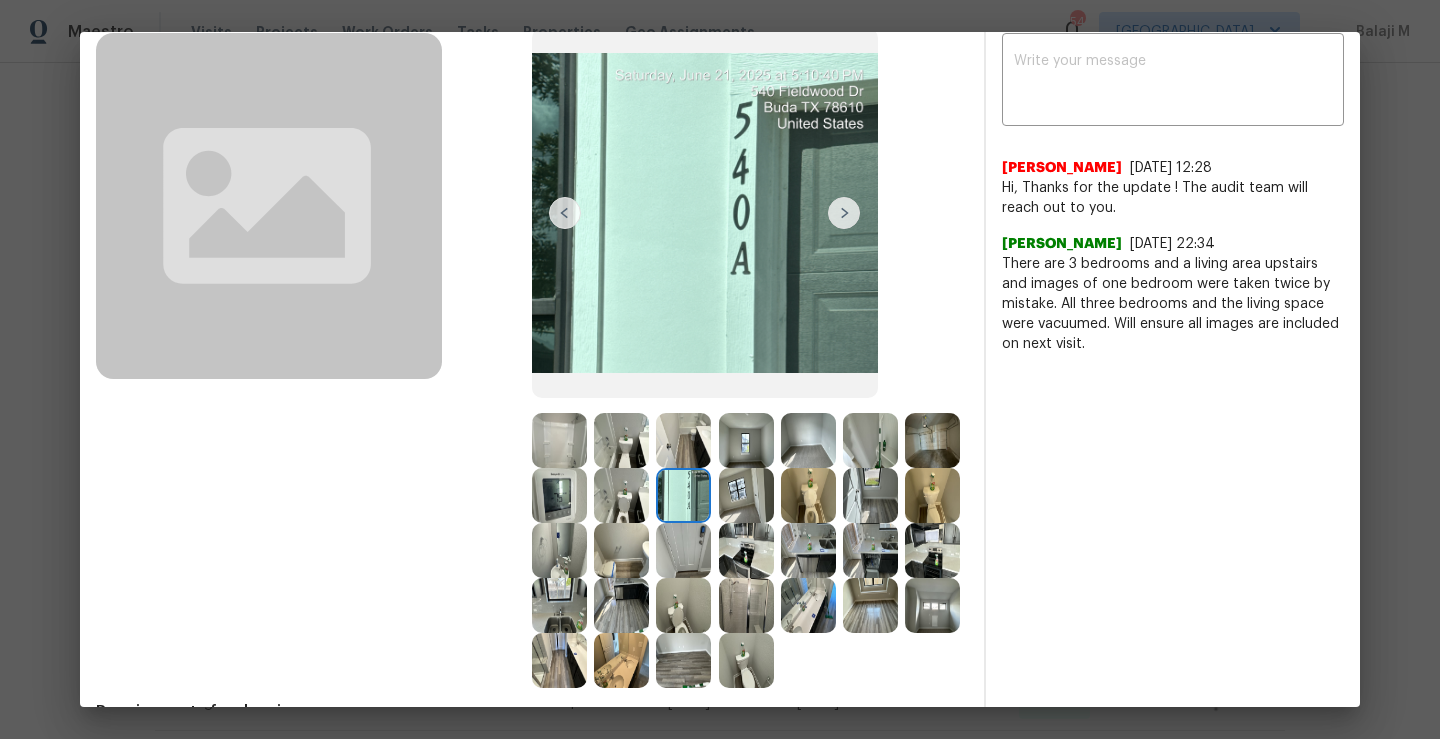 scroll, scrollTop: 282, scrollLeft: 0, axis: vertical 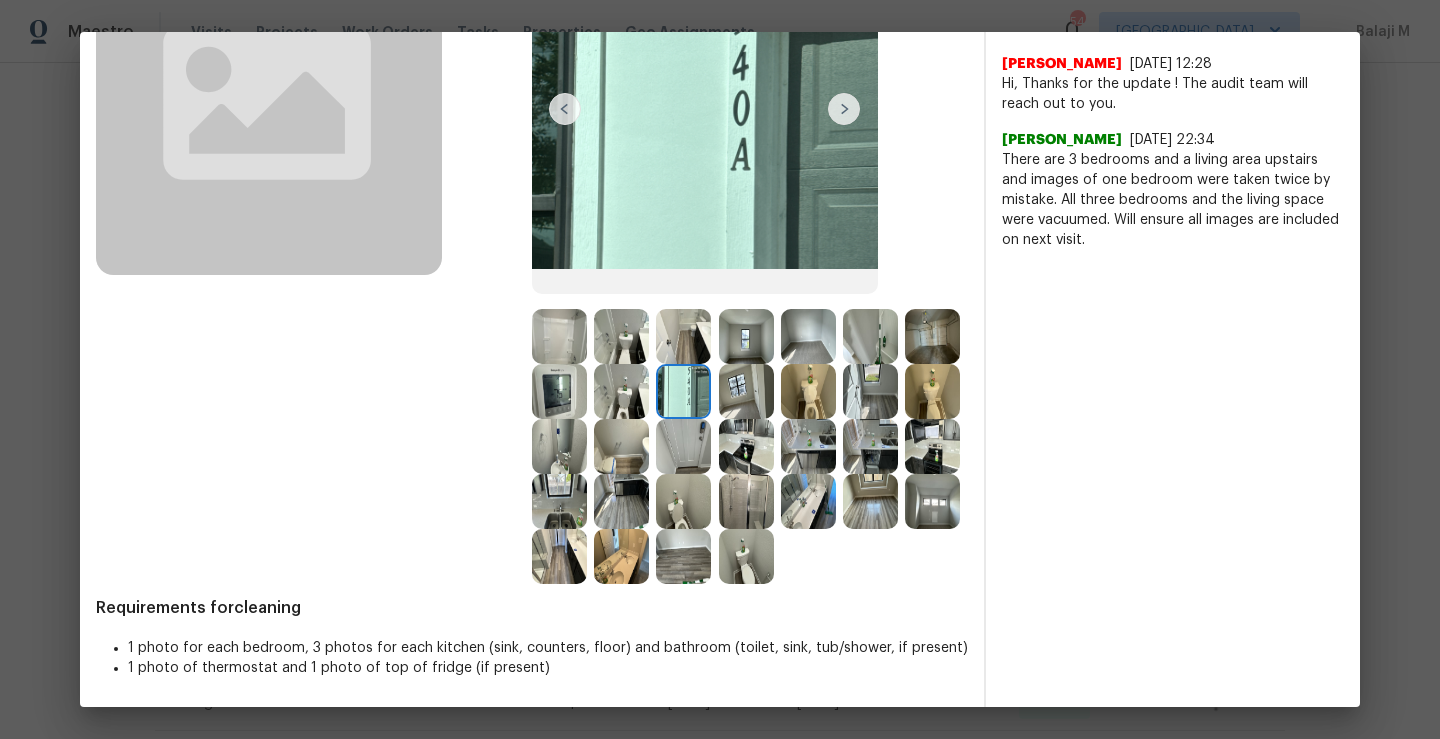 click at bounding box center (812, 501) 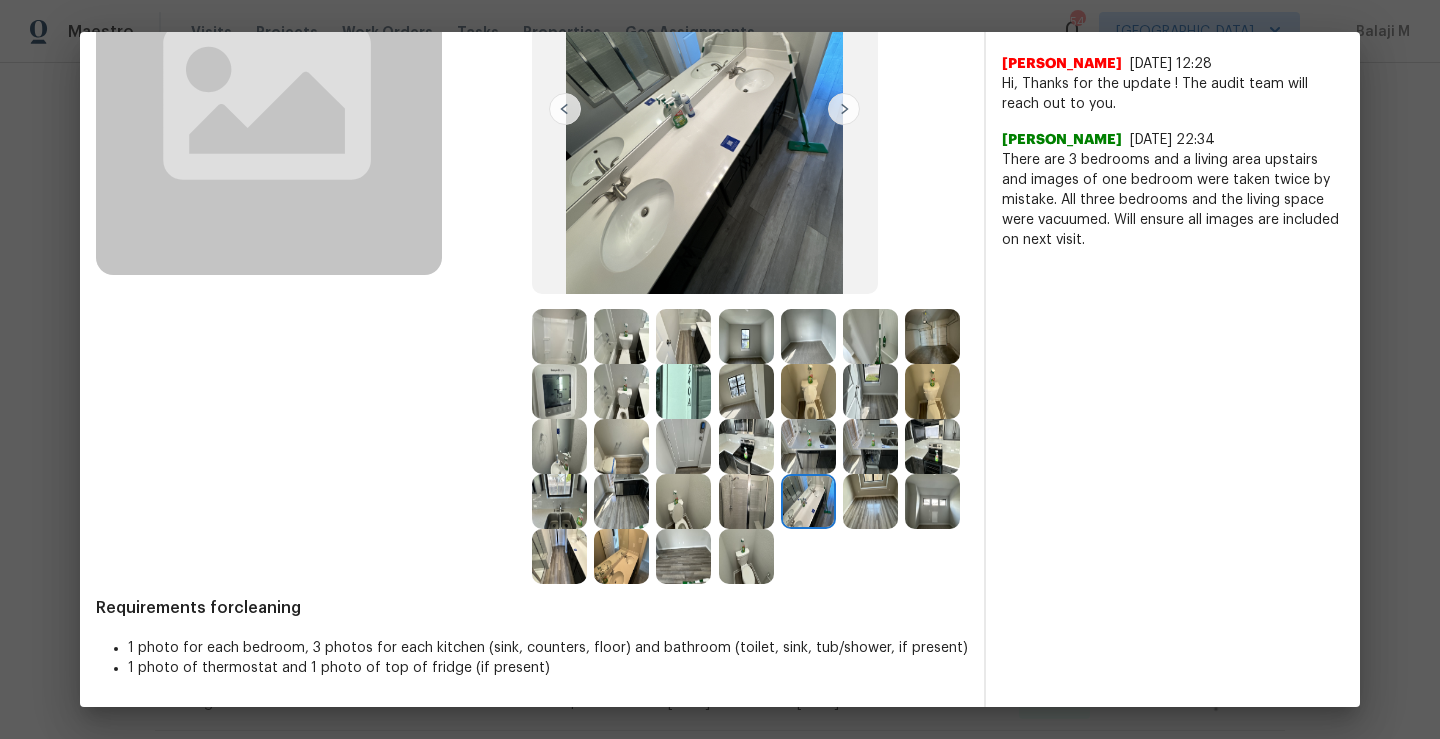 click at bounding box center (932, 501) 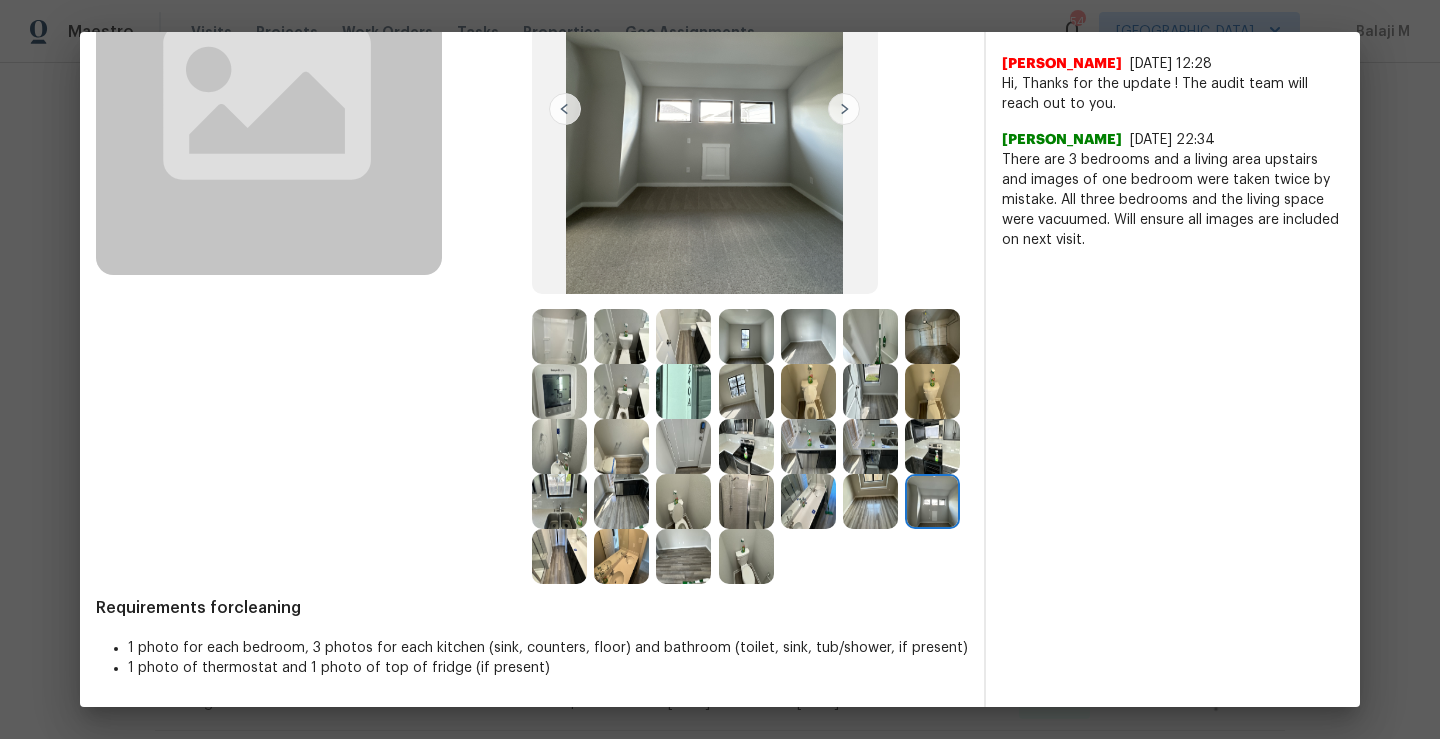 click at bounding box center (559, 556) 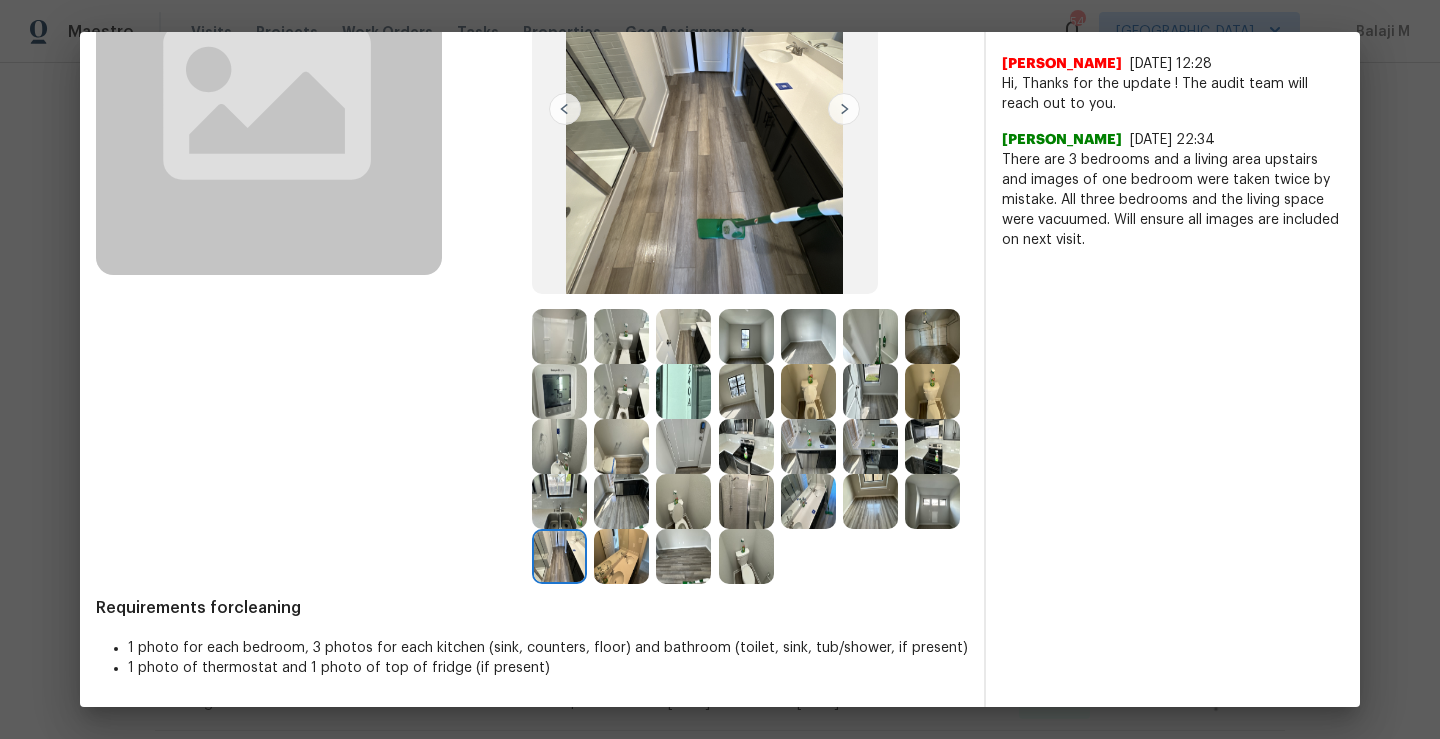 click at bounding box center (621, 556) 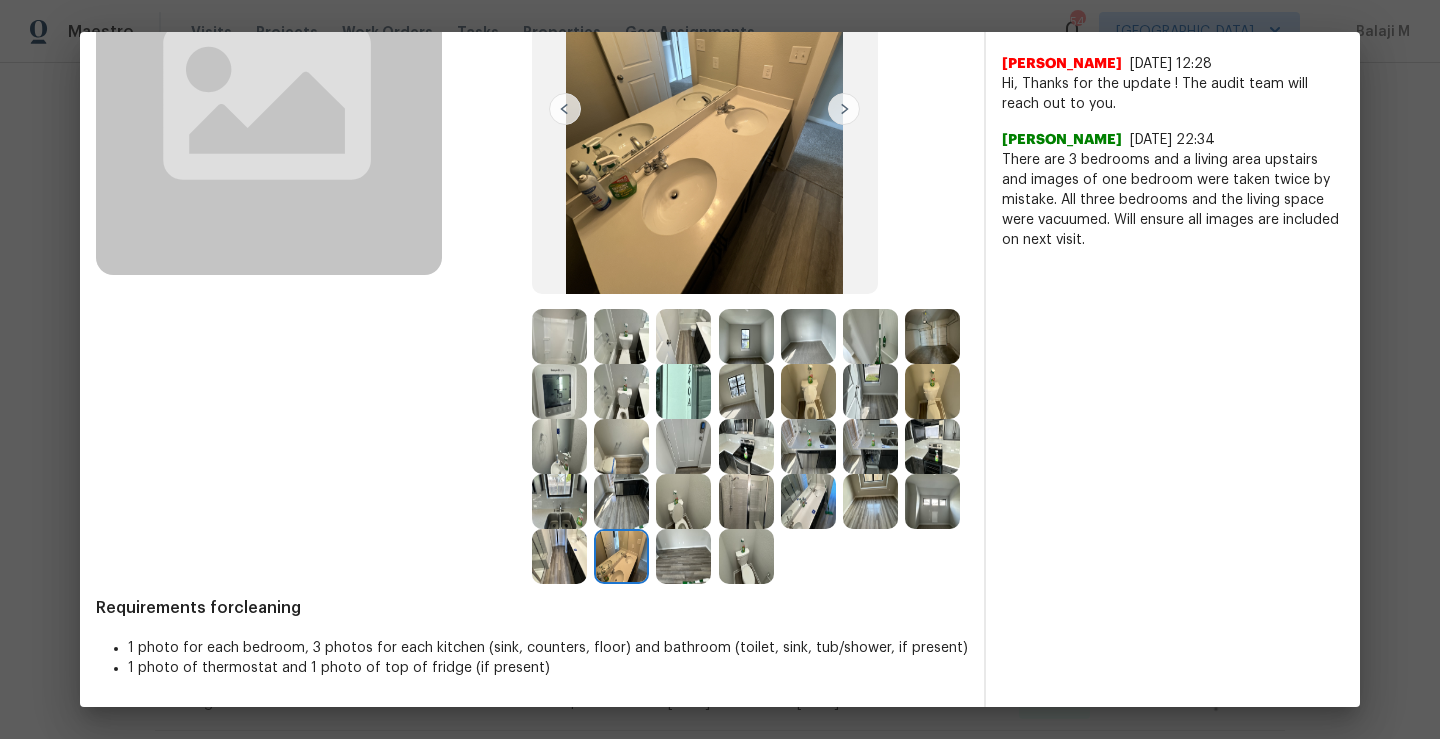 click at bounding box center (621, 556) 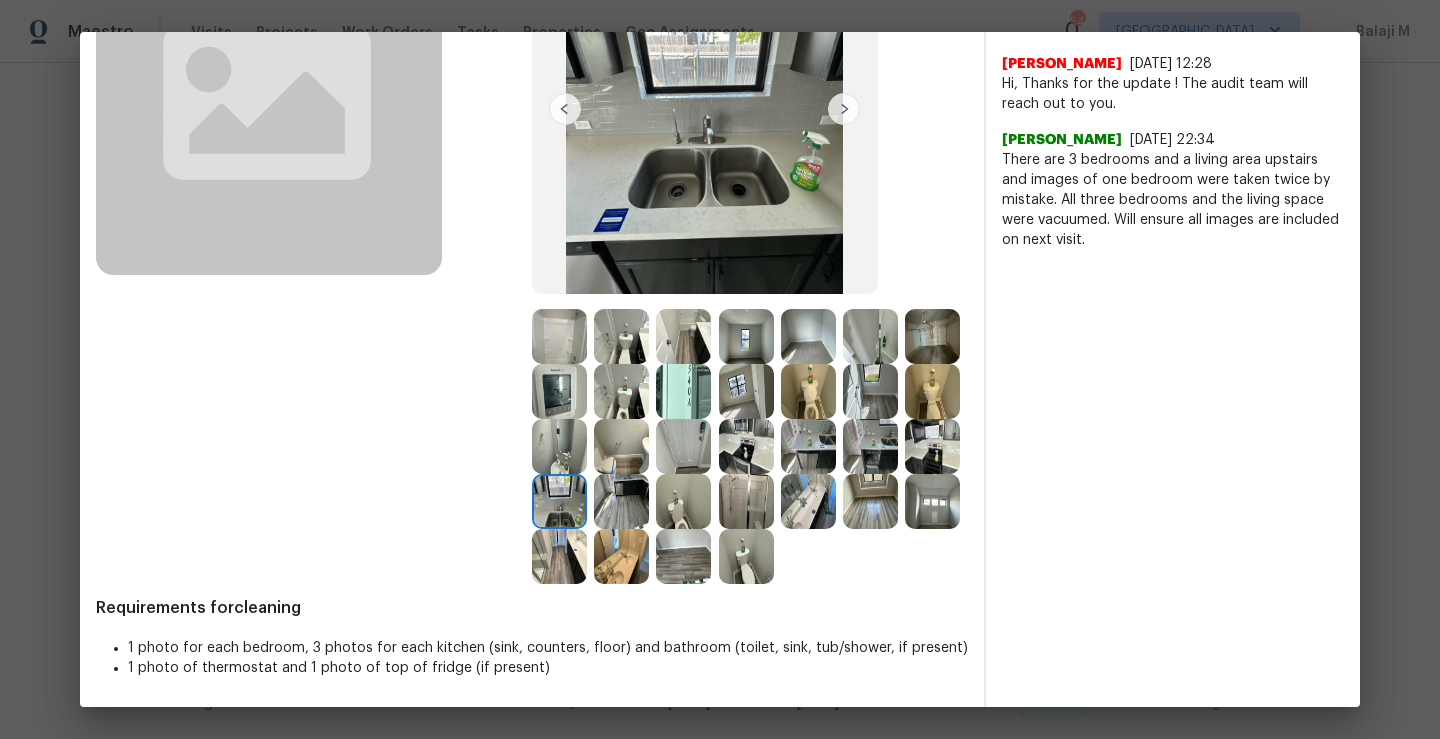 click at bounding box center (932, 446) 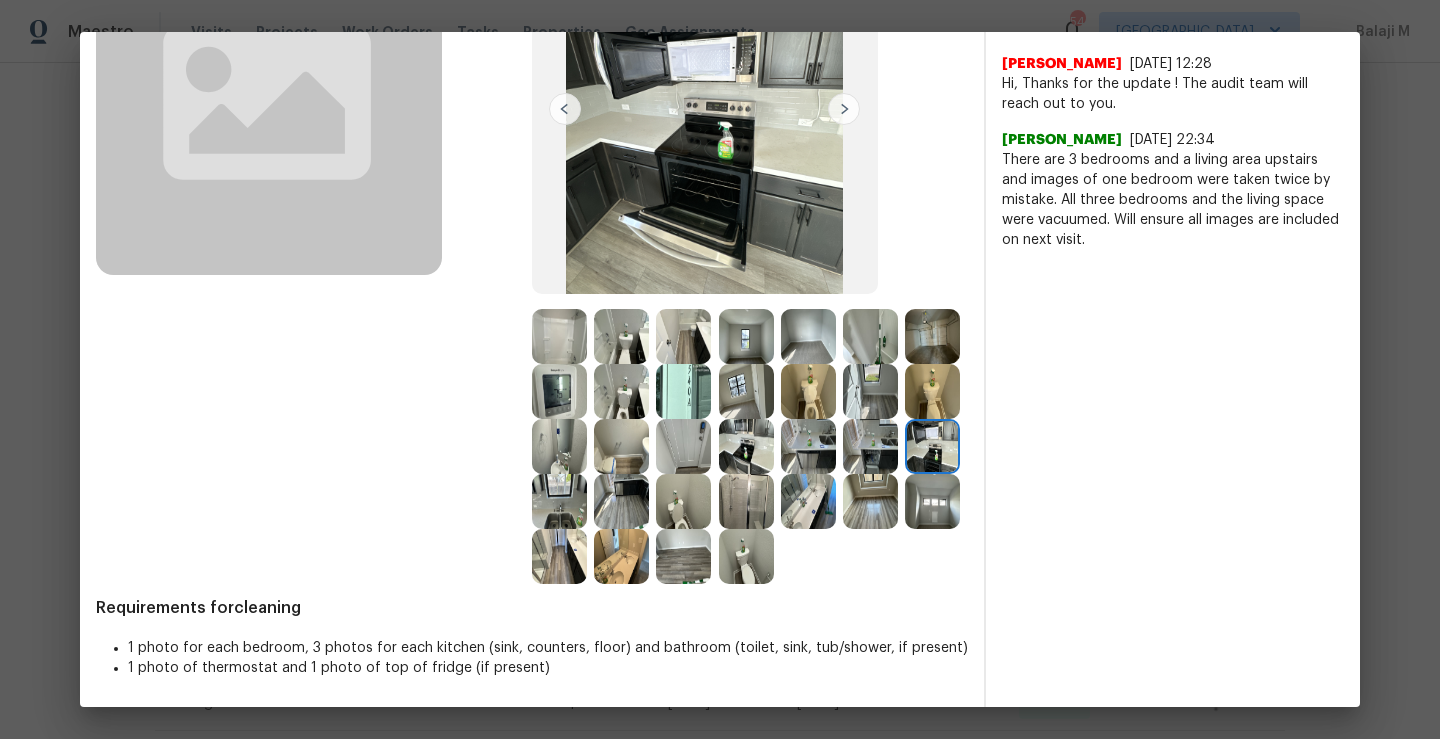 click at bounding box center (870, 446) 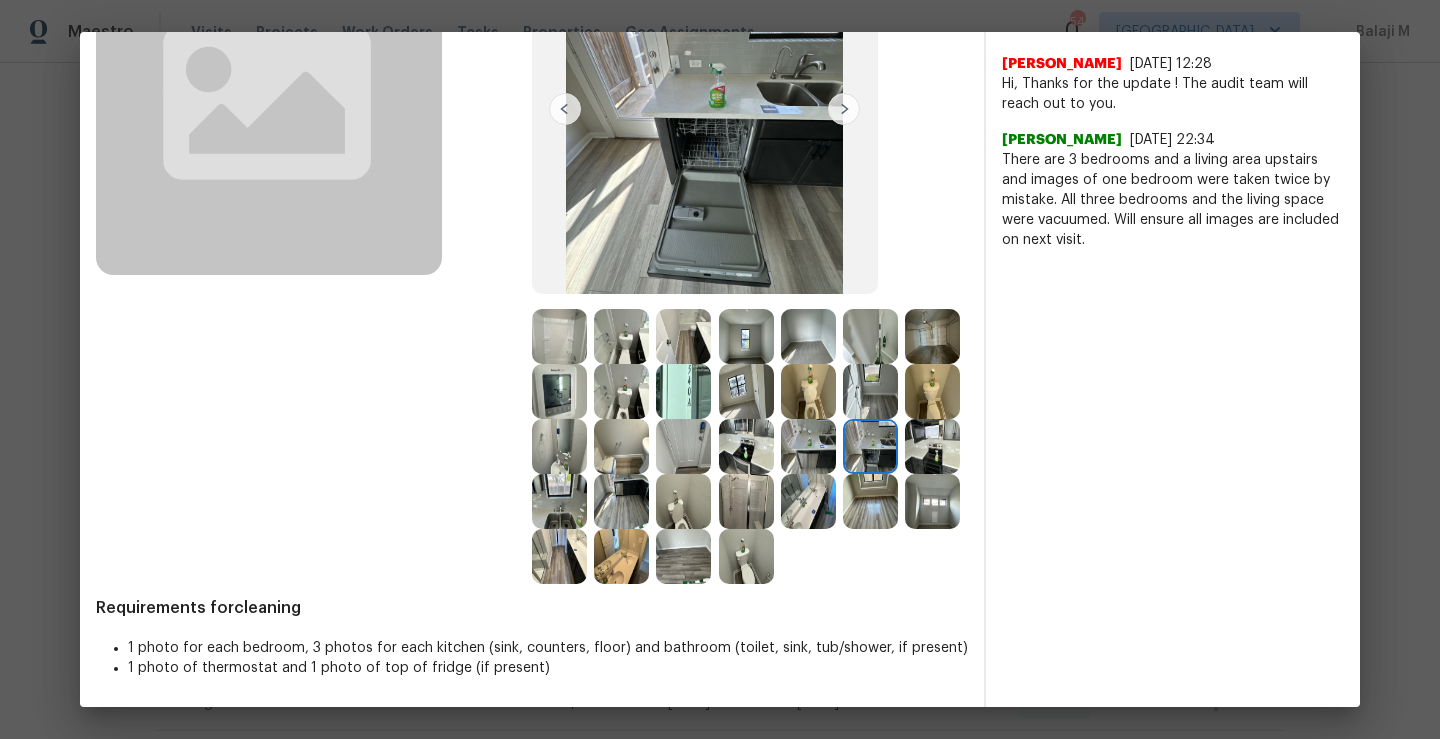 click at bounding box center (936, 391) 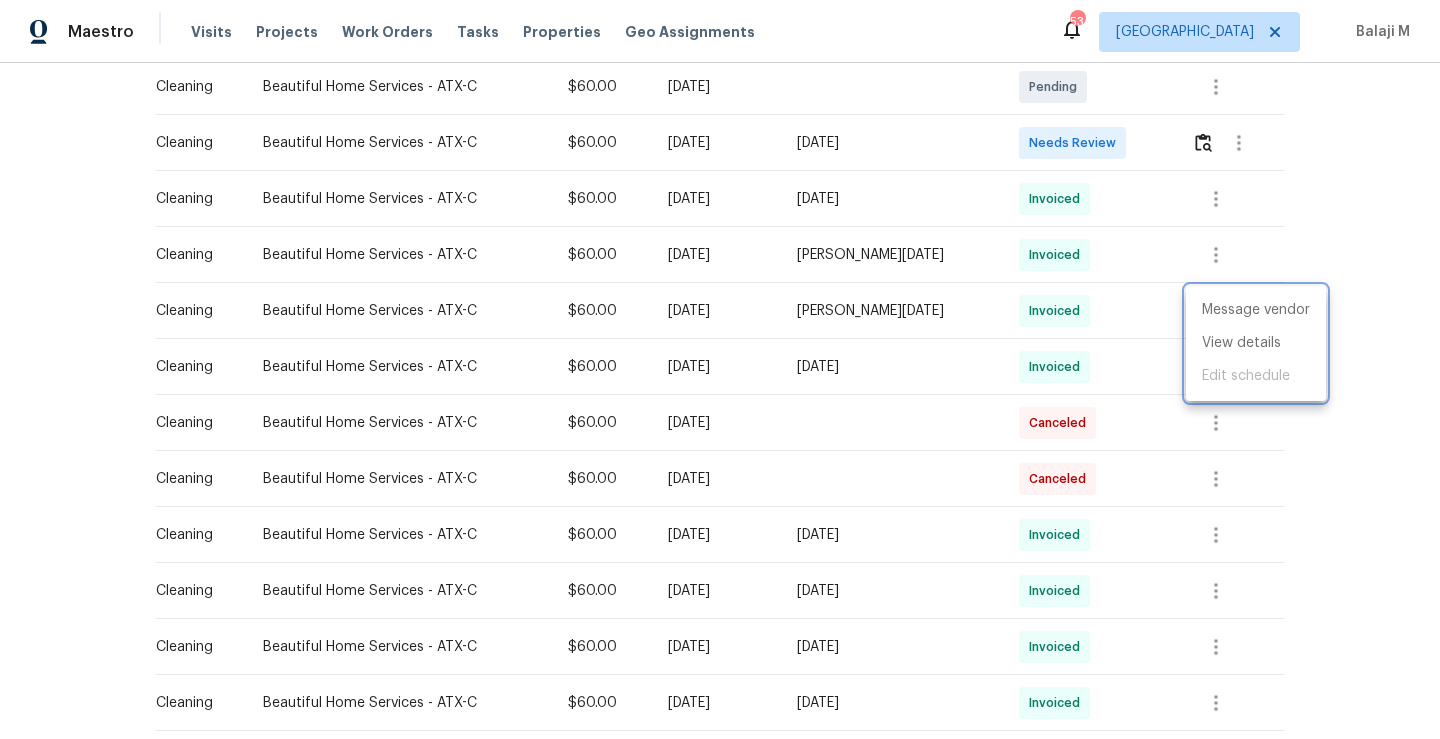 click at bounding box center [720, 369] 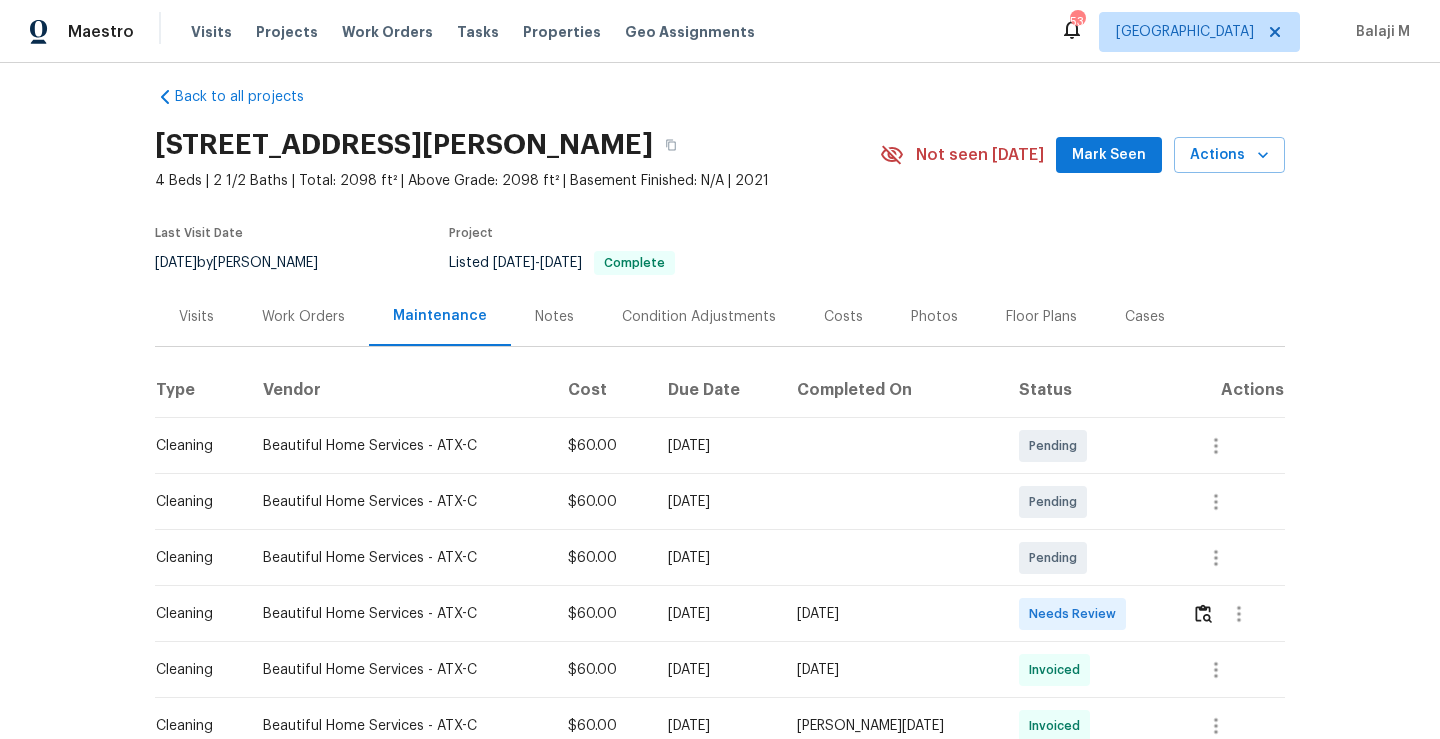 scroll, scrollTop: 0, scrollLeft: 0, axis: both 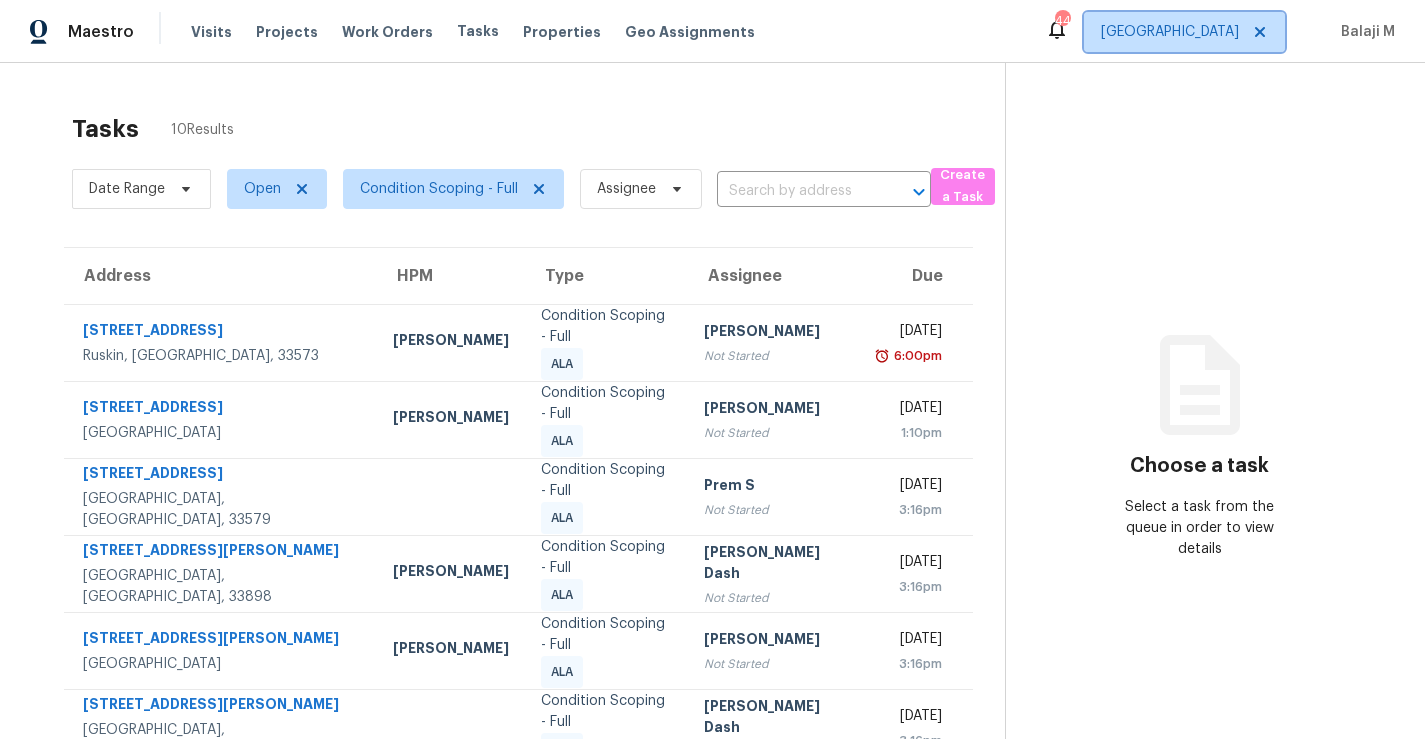 click on "[GEOGRAPHIC_DATA]" at bounding box center [1184, 32] 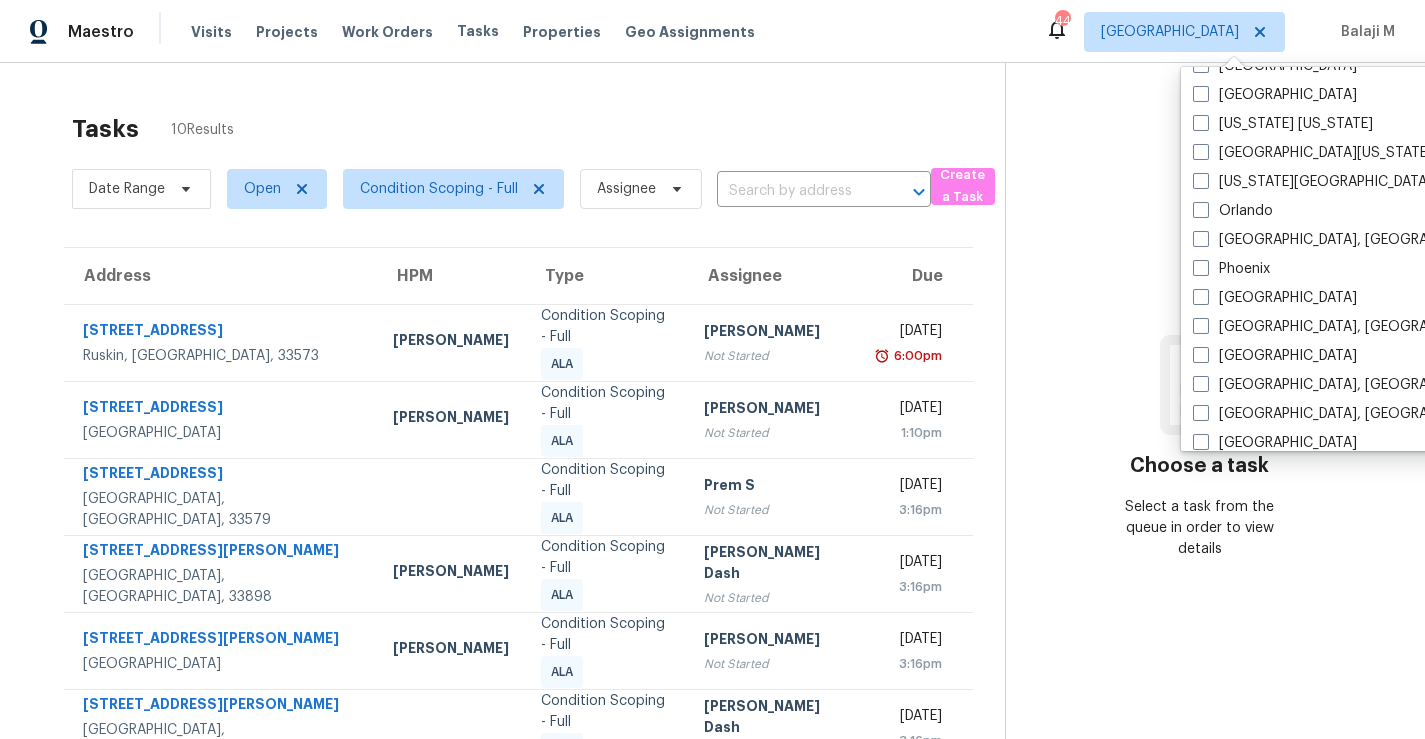 scroll, scrollTop: 1401, scrollLeft: 0, axis: vertical 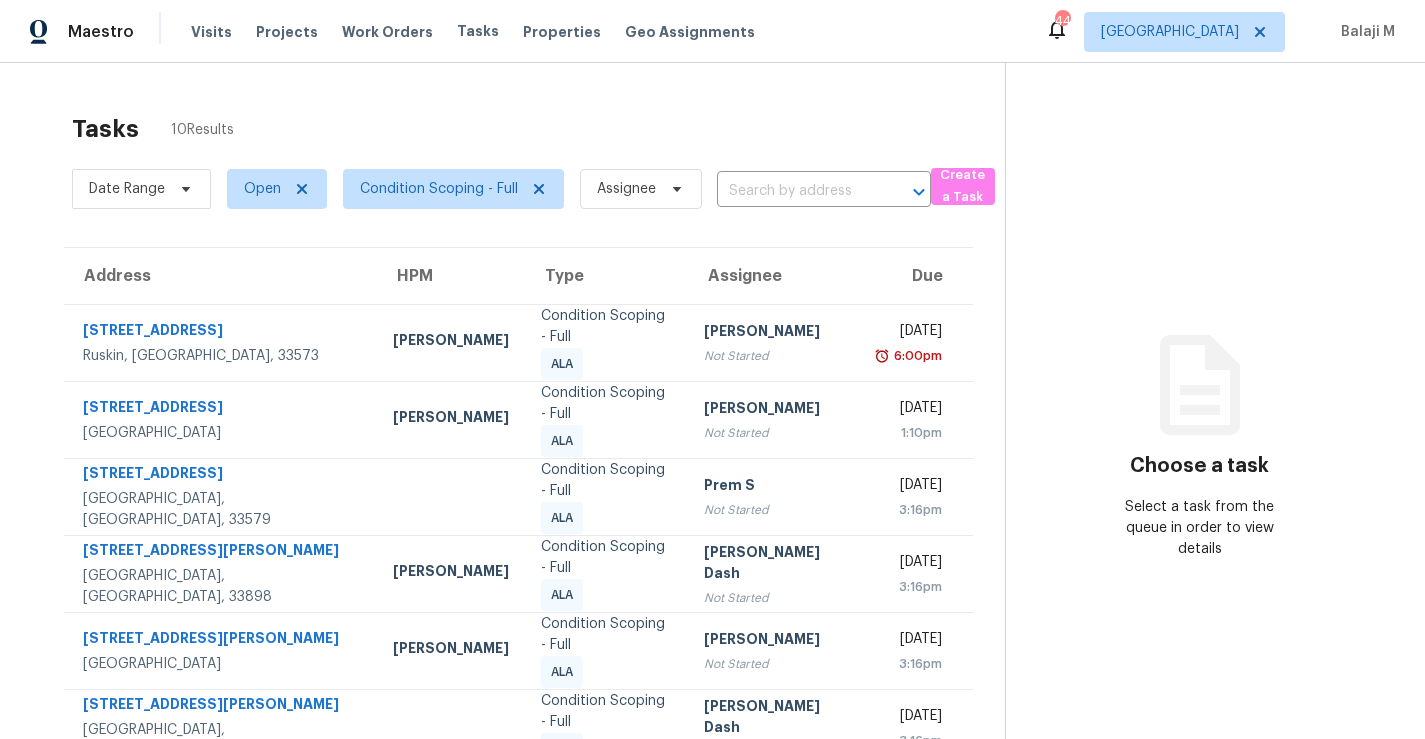 click on "Choose a task Select a task from the queue in order to view details" at bounding box center (1199, 461) 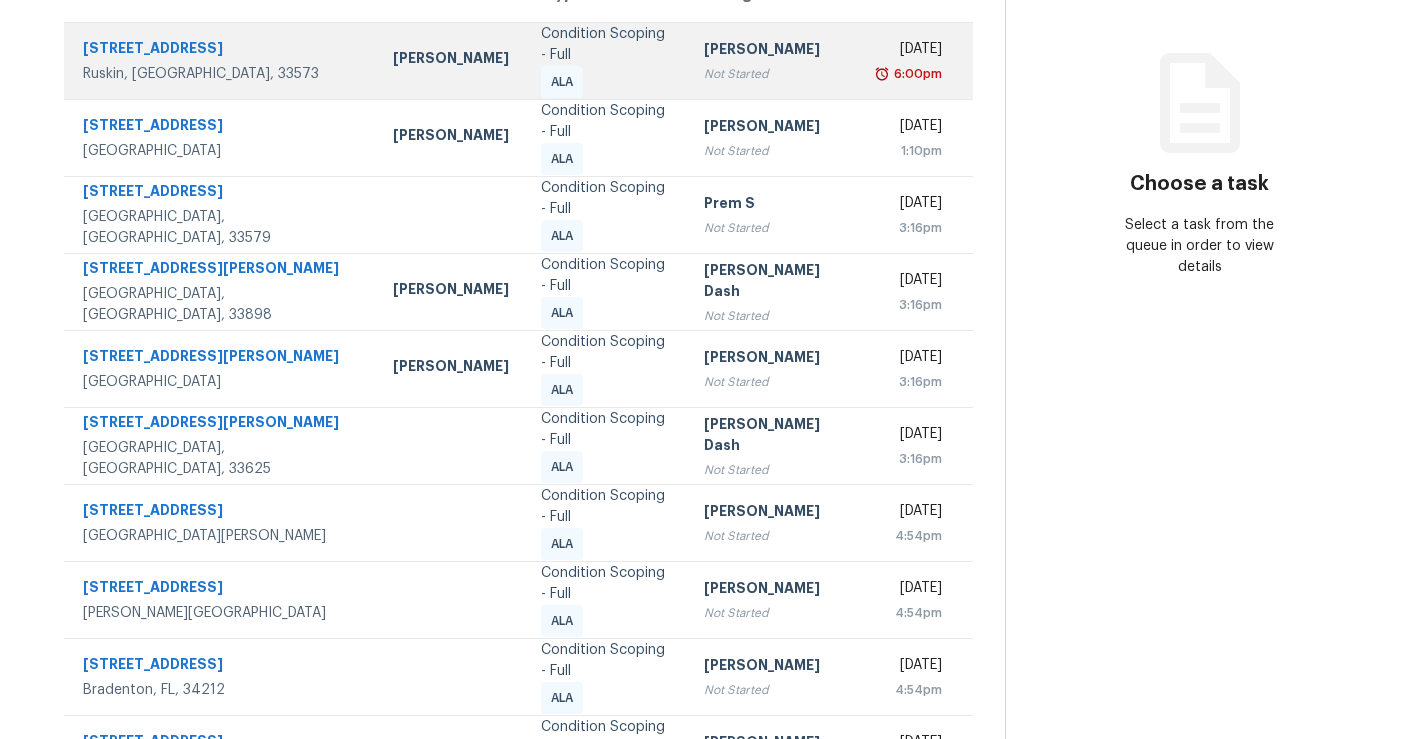 scroll, scrollTop: 0, scrollLeft: 0, axis: both 